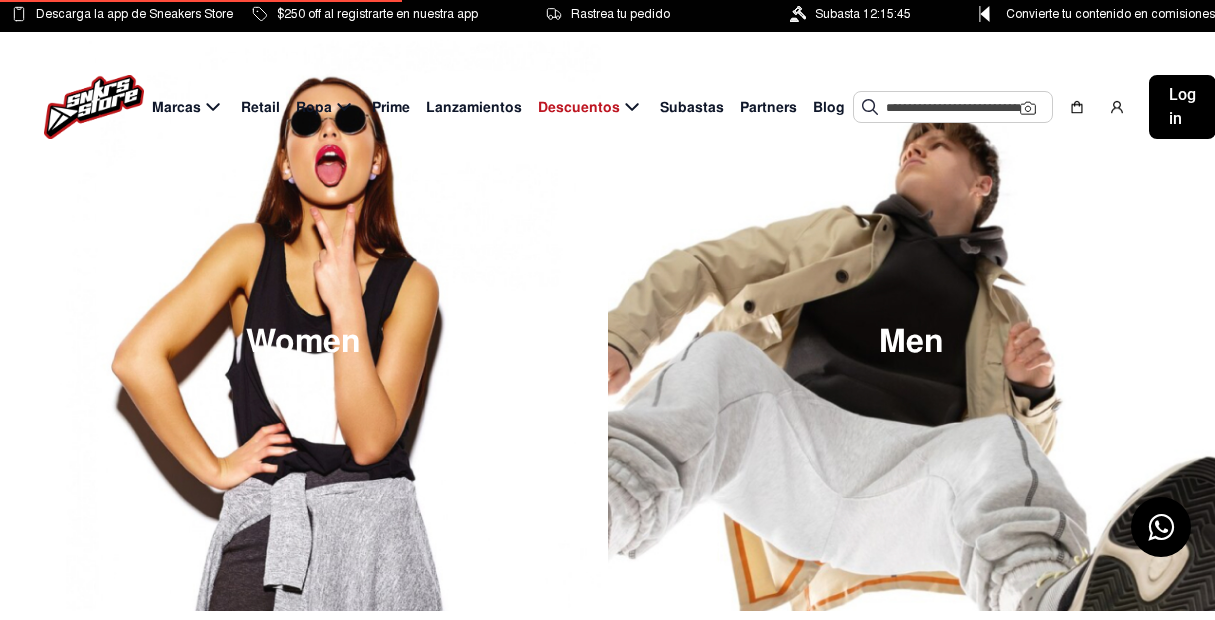 scroll, scrollTop: 0, scrollLeft: 0, axis: both 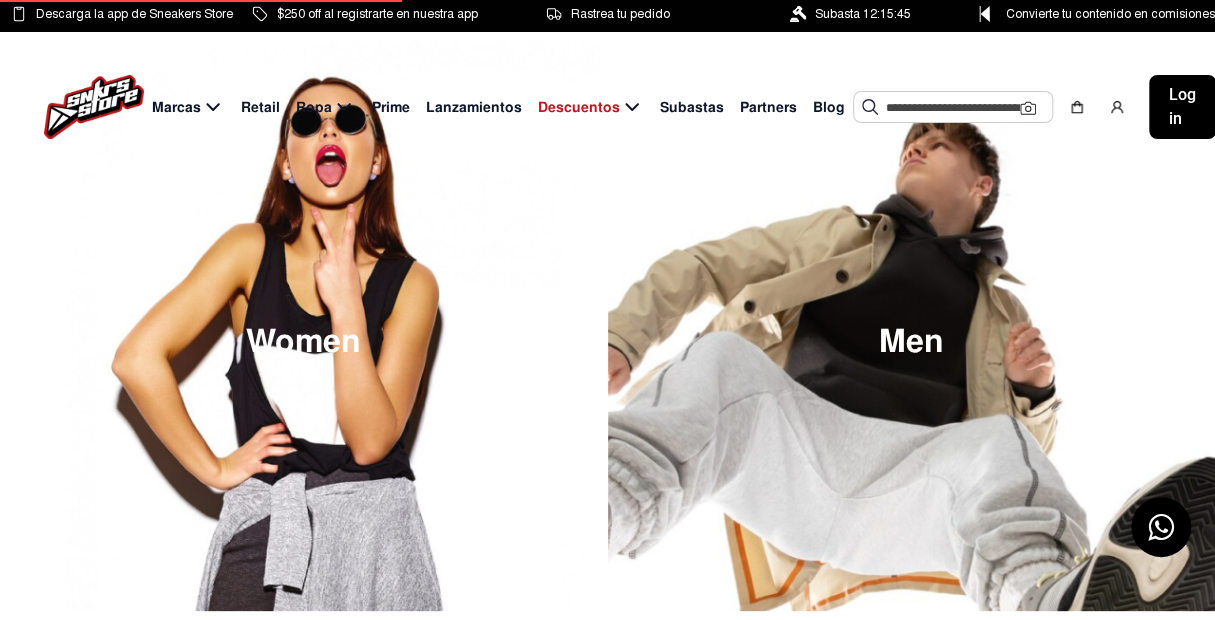 click 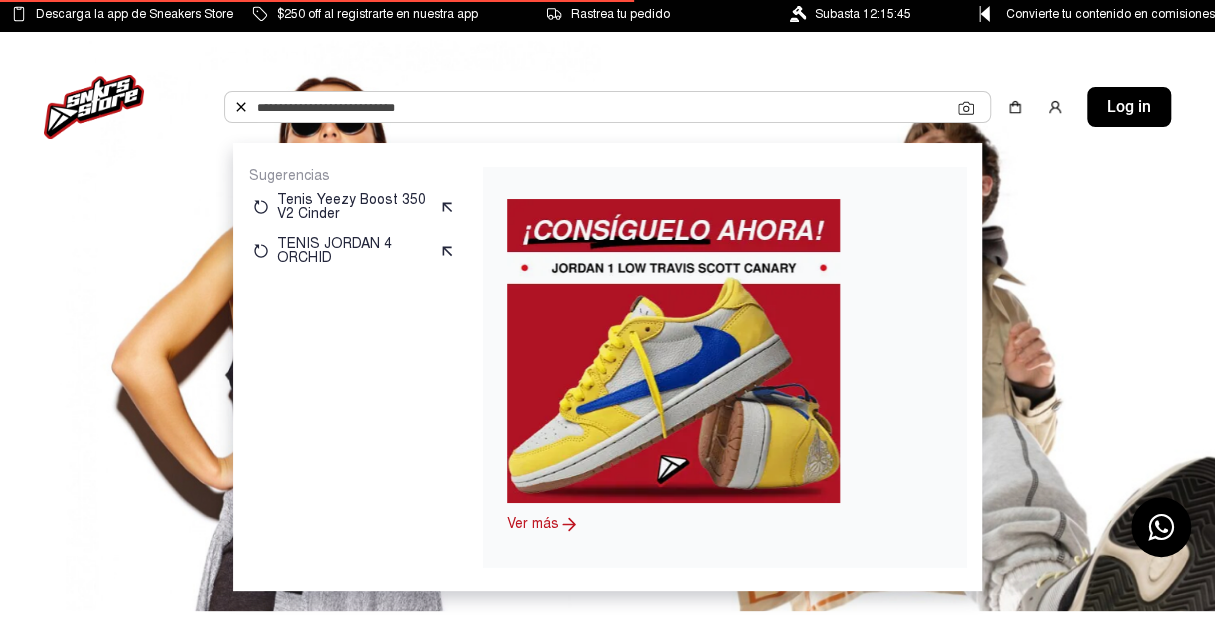 paste on "**********" 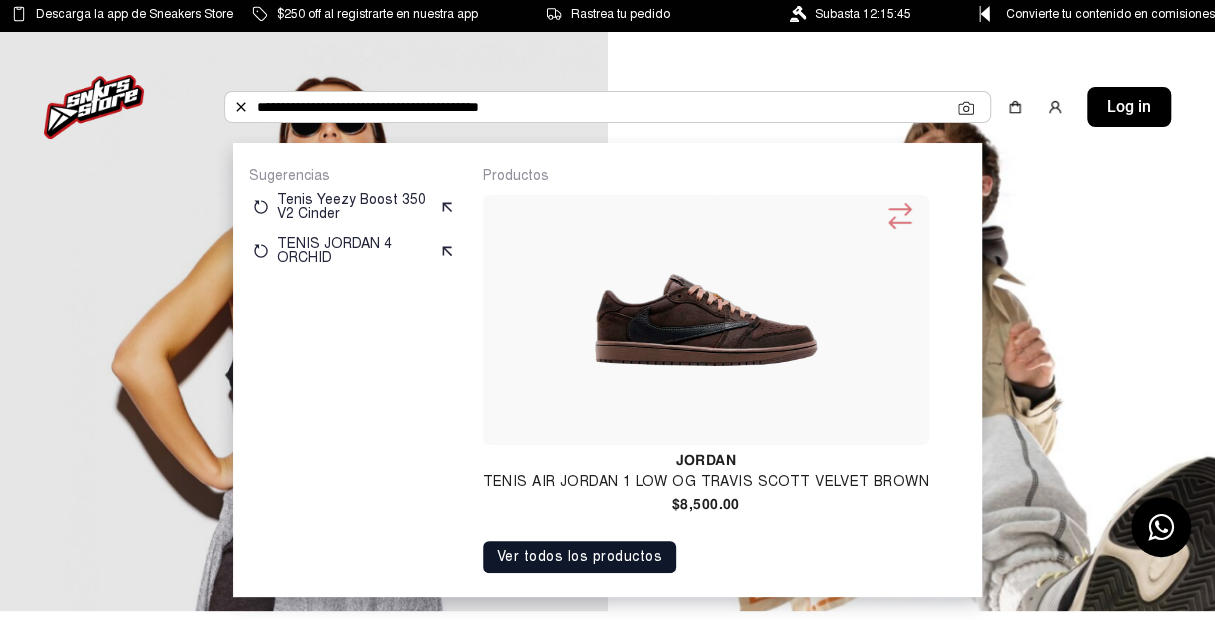 type on "**********" 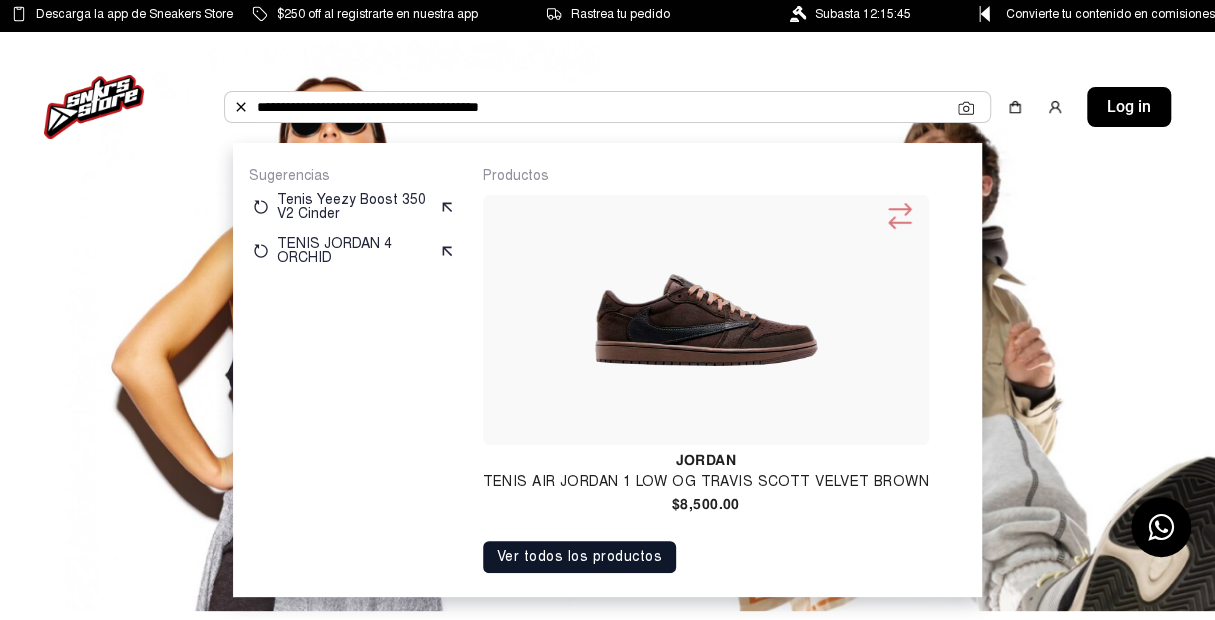 click on "**********" 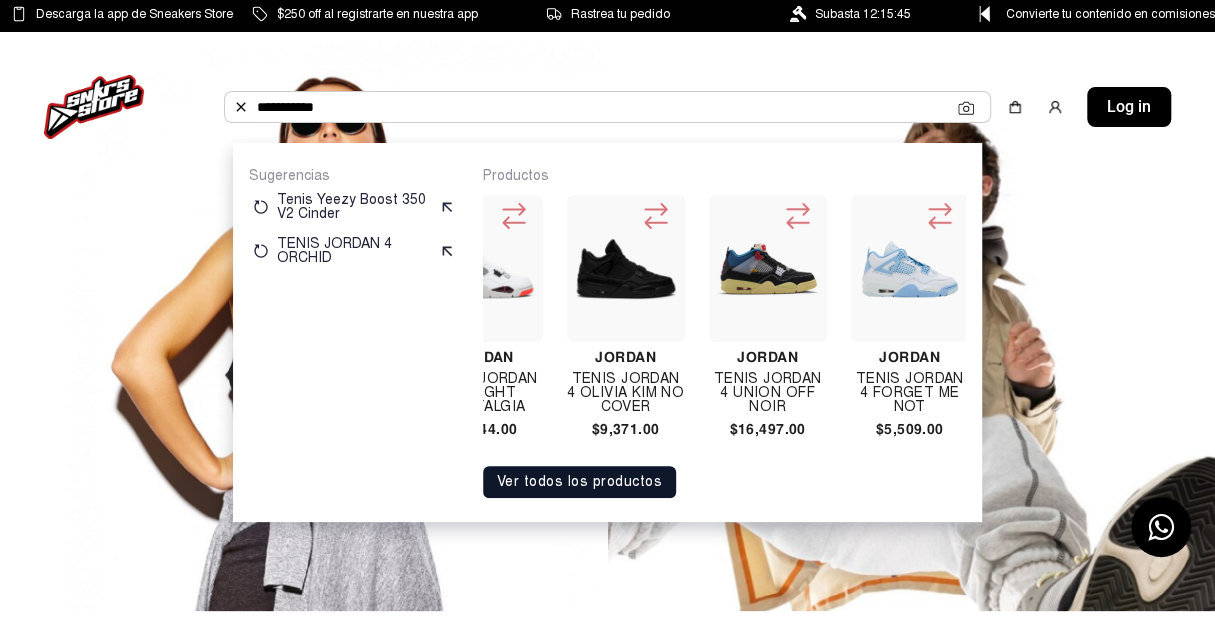 scroll, scrollTop: 0, scrollLeft: 60, axis: horizontal 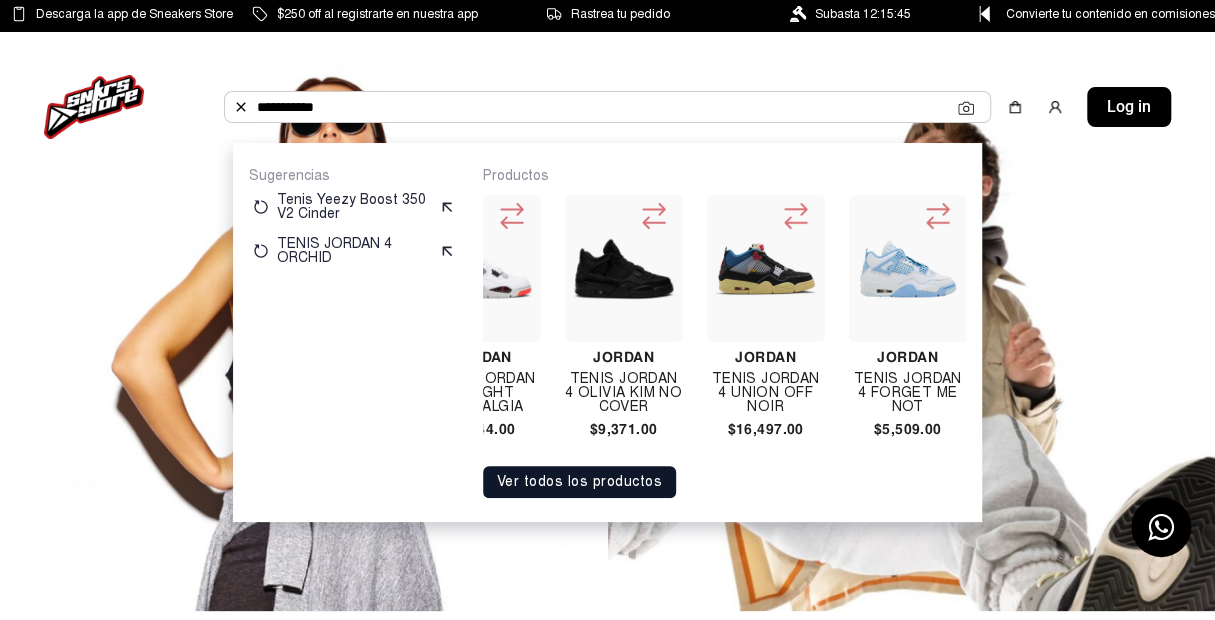 type on "**********" 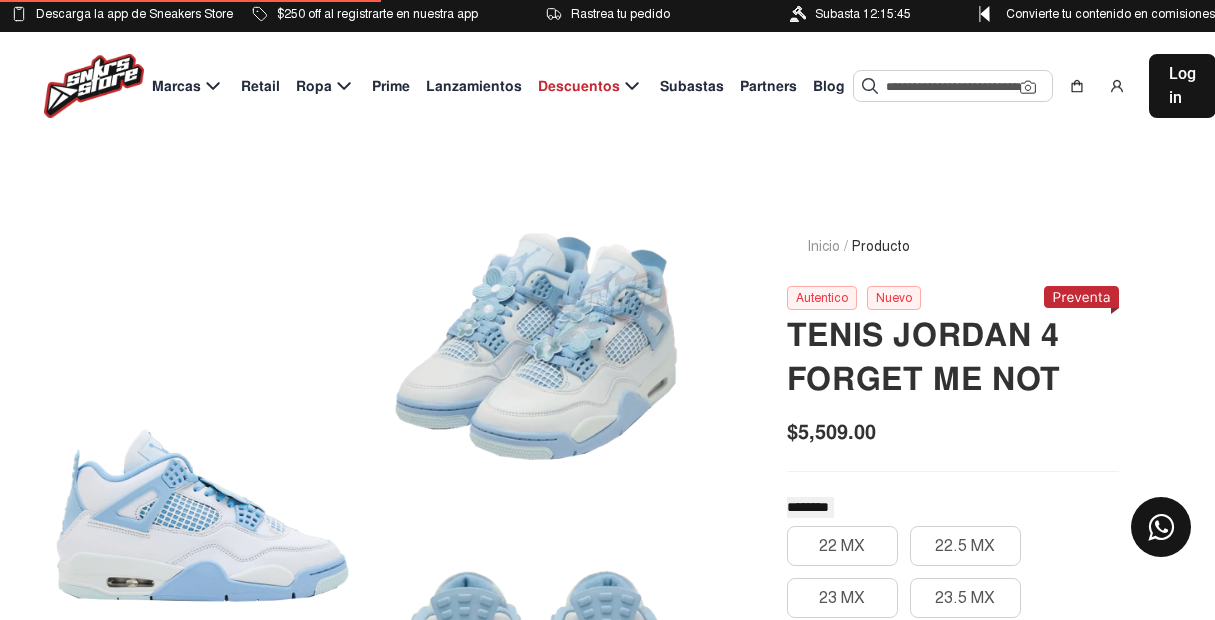 scroll, scrollTop: 0, scrollLeft: 0, axis: both 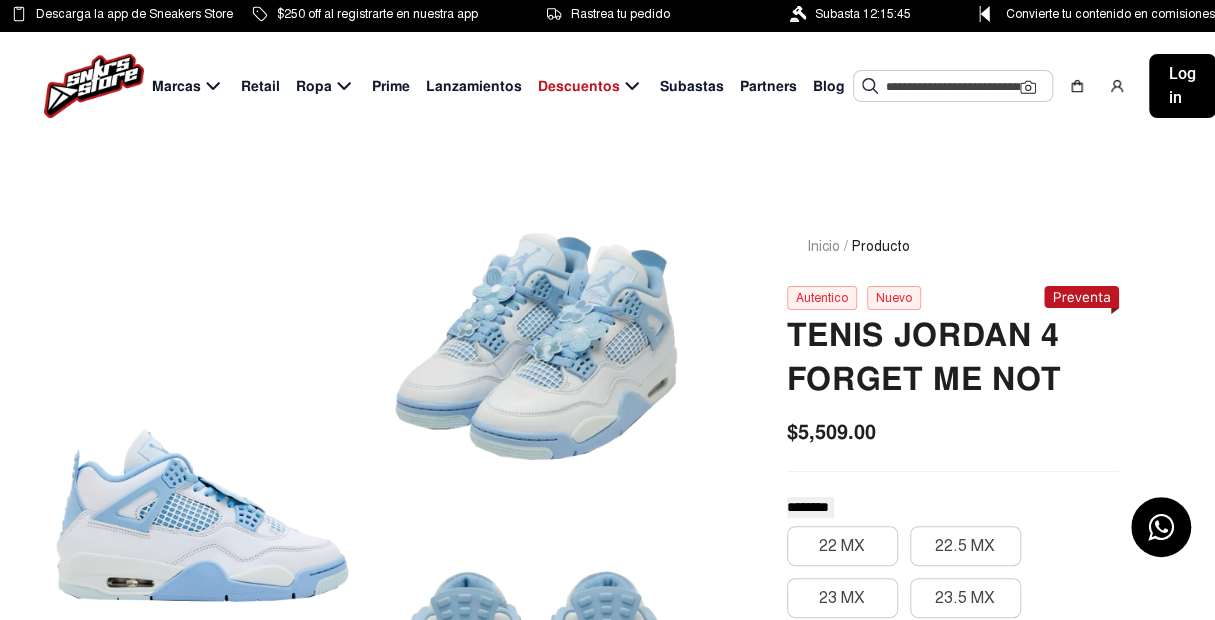 click 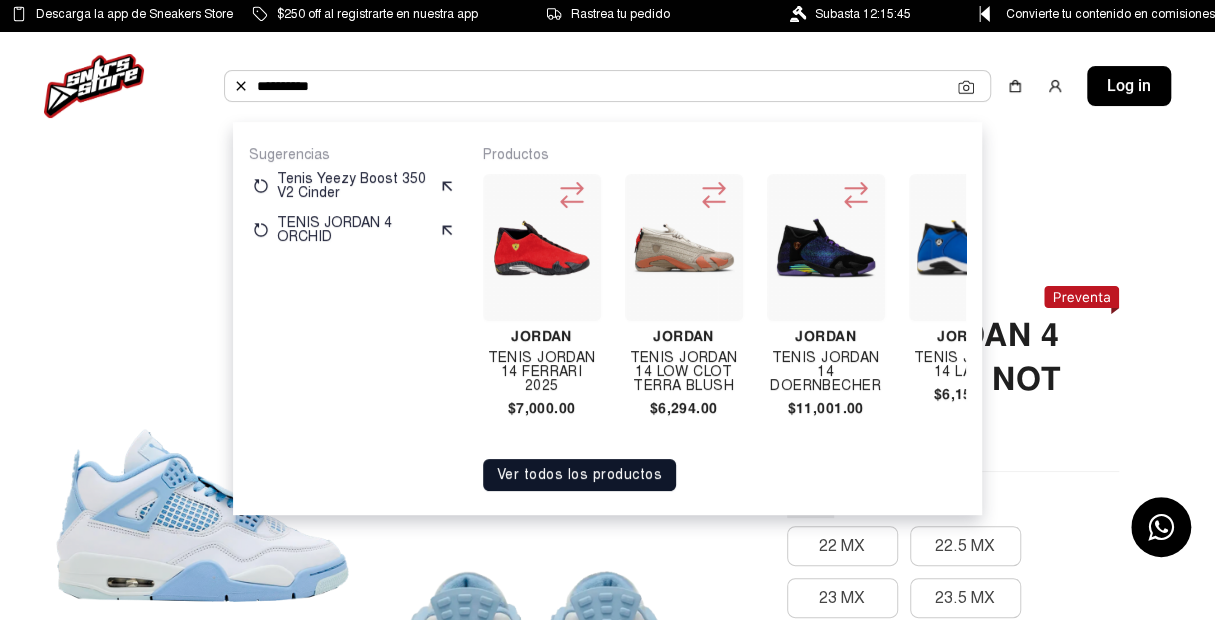 type on "*********" 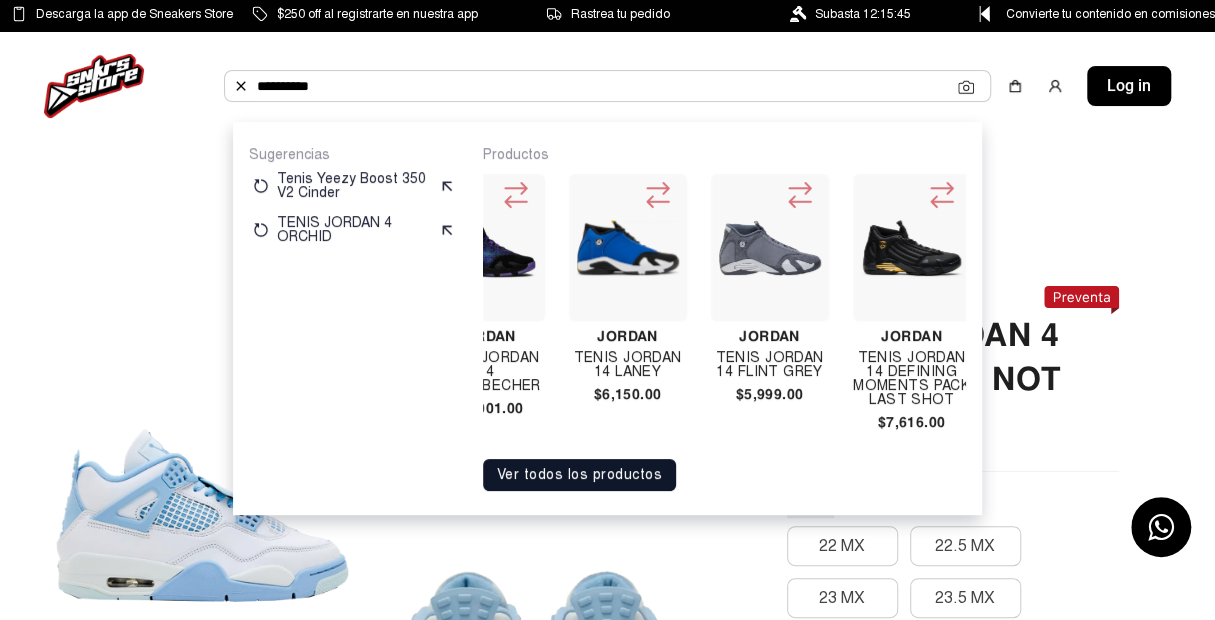 scroll, scrollTop: 0, scrollLeft: 360, axis: horizontal 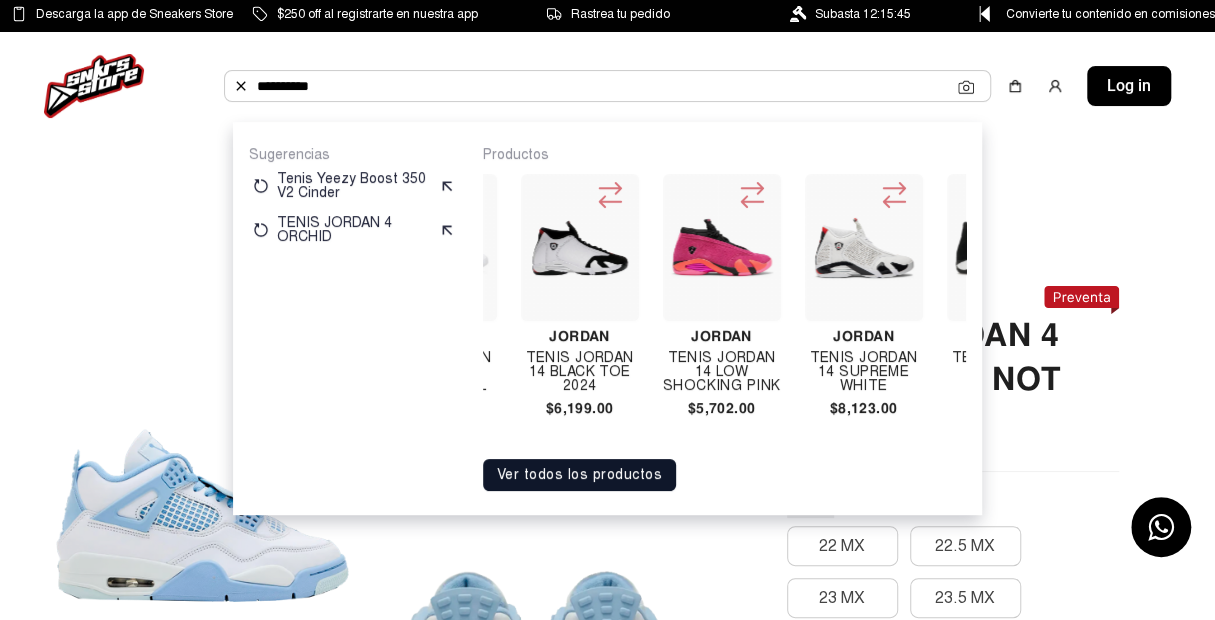 click on "*********" 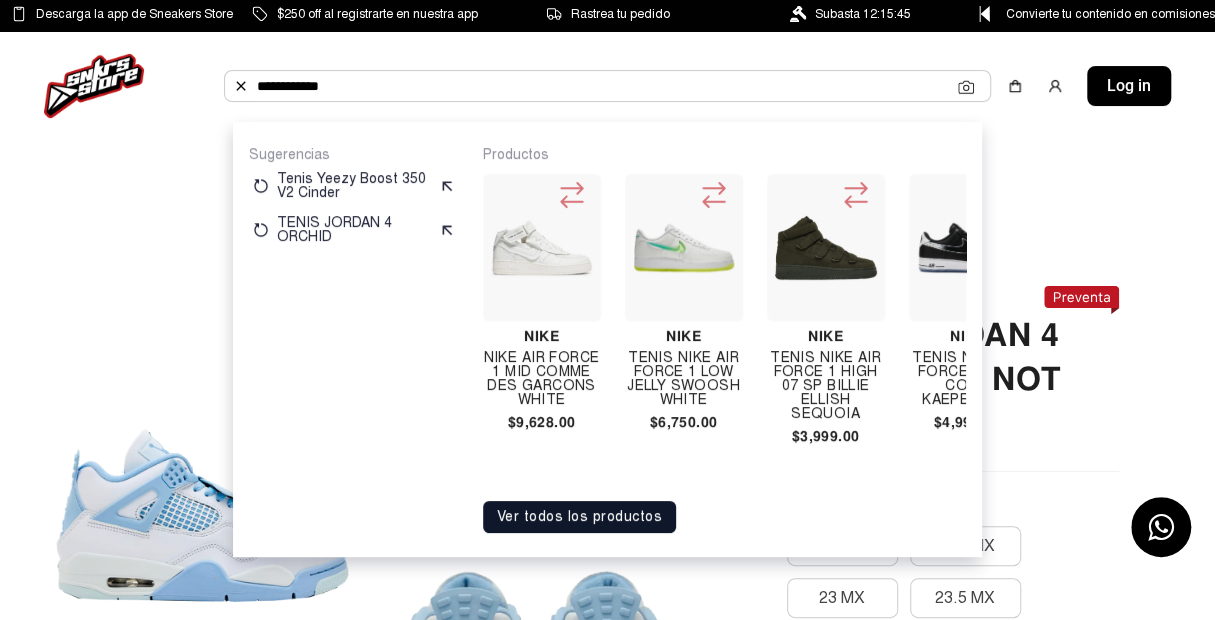 type on "**********" 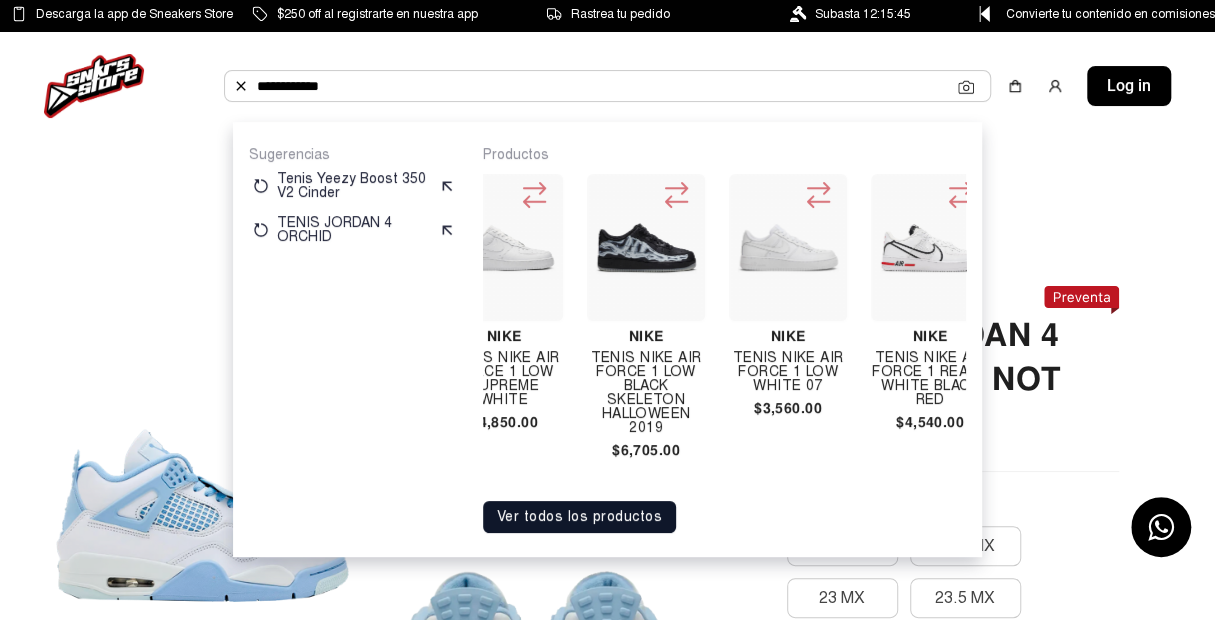 scroll, scrollTop: 0, scrollLeft: 0, axis: both 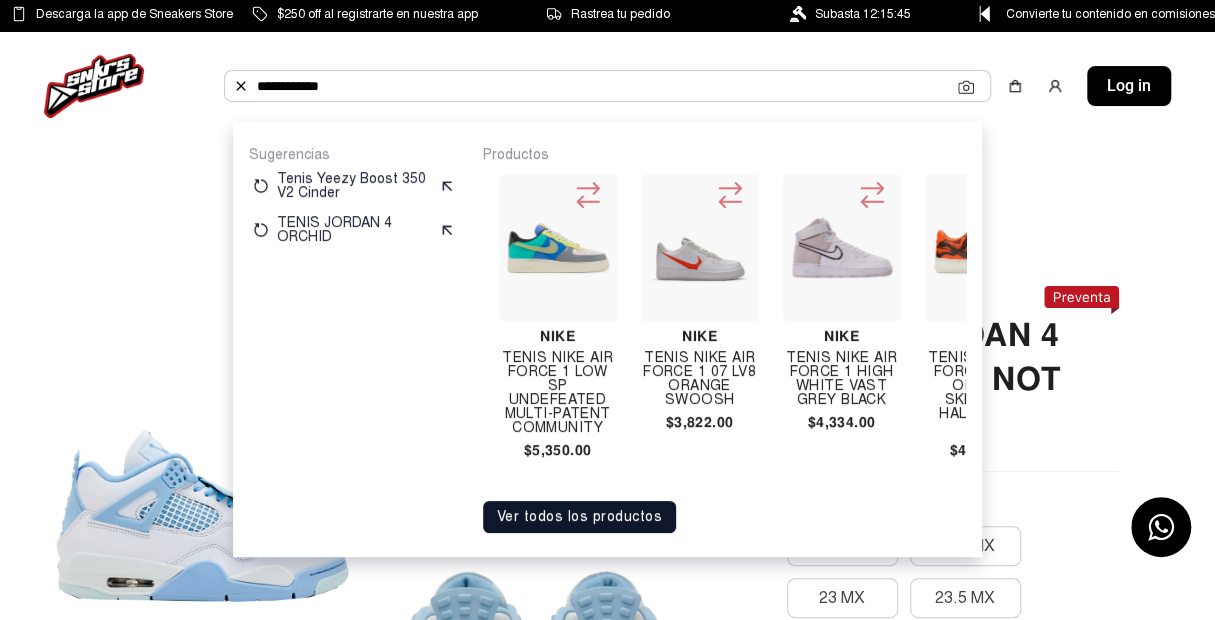 click on "Productos Nike Nike Air Force 1 Mid Comme Des Garcons White   $9,628.00  Nike Tenis Nike Air Force 1 Low Jelly Swoosh White  $6,750.00  Nike TENIS NIKE AIR FORCE 1 HIGH 07 SP BILLIE ELLISH SEQUOIA  $3,999.00  Nike Tenis Nike Air Force 1 Low Colin Kaepernick  $4,995.00  Nike Tenis Nike Air Force 1 Low Carabiner Swoosh Red  $4,122.00  Nike Tenis Nike Air Force 1 Low Split White Black  $7,776.00  Nike TENIS NIKE AIR FORCE 1 LOW SP SUPREME WHEAT  $4,999.00  Nike Tenis Nike Air Force 1 Low 07 Lv8 Double Swoosh White Metallic Gold  $4,274.00  Nike Tenis Nike Air Force 1 Low Sp Undefeated Multi-patent Community  $5,350.00  Nike Tenis Nike Air Force 1 07 Lv8 Orange Swoosh   $3,822.00  Nike Tenis Nike Air Force 1 High White Vast Grey Black  $4,334.00  Nike Tenis Nike Air Force 1 Low Orange Skeleton Halloween 2020  $4,961.00  Nike TENIS NIKE AIR FORCE 1 LOW SUPREME BAROQUE BROWN   $3,999.00  Nike Tenis Nike Air Force 1 Low G Dragon Peaceminusone Para Noise  $12,596.00  Off White  $39,181.00  Nike  $4,850.00  Nike Nike" 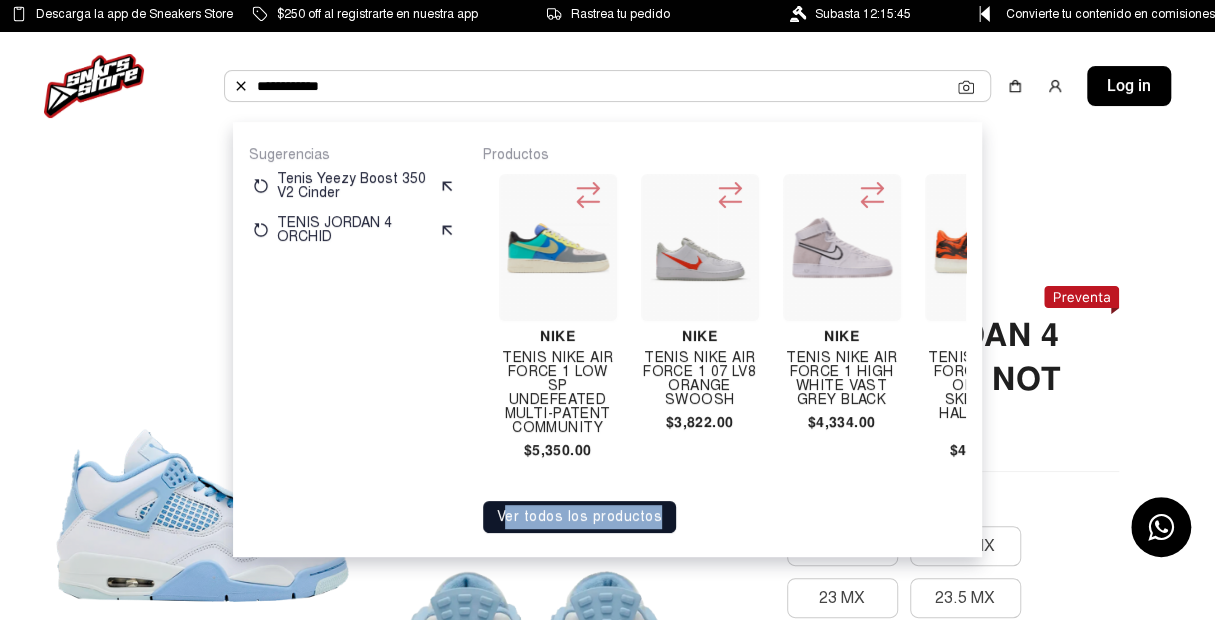 click on "Productos Nike Nike Air Force 1 Mid Comme Des Garcons White   $9,628.00  Nike Tenis Nike Air Force 1 Low Jelly Swoosh White  $6,750.00  Nike TENIS NIKE AIR FORCE 1 HIGH 07 SP BILLIE ELLISH SEQUOIA  $3,999.00  Nike Tenis Nike Air Force 1 Low Colin Kaepernick  $4,995.00  Nike Tenis Nike Air Force 1 Low Carabiner Swoosh Red  $4,122.00  Nike Tenis Nike Air Force 1 Low Split White Black  $7,776.00  Nike TENIS NIKE AIR FORCE 1 LOW SP SUPREME WHEAT  $4,999.00  Nike Tenis Nike Air Force 1 Low 07 Lv8 Double Swoosh White Metallic Gold  $4,274.00  Nike Tenis Nike Air Force 1 Low Sp Undefeated Multi-patent Community  $5,350.00  Nike Tenis Nike Air Force 1 07 Lv8 Orange Swoosh   $3,822.00  Nike Tenis Nike Air Force 1 High White Vast Grey Black  $4,334.00  Nike Tenis Nike Air Force 1 Low Orange Skeleton Halloween 2020  $4,961.00  Nike TENIS NIKE AIR FORCE 1 LOW SUPREME BAROQUE BROWN   $3,999.00  Nike Tenis Nike Air Force 1 Low G Dragon Peaceminusone Para Noise  $12,596.00  Off White  $39,181.00  Nike  $4,850.00  Nike Nike" 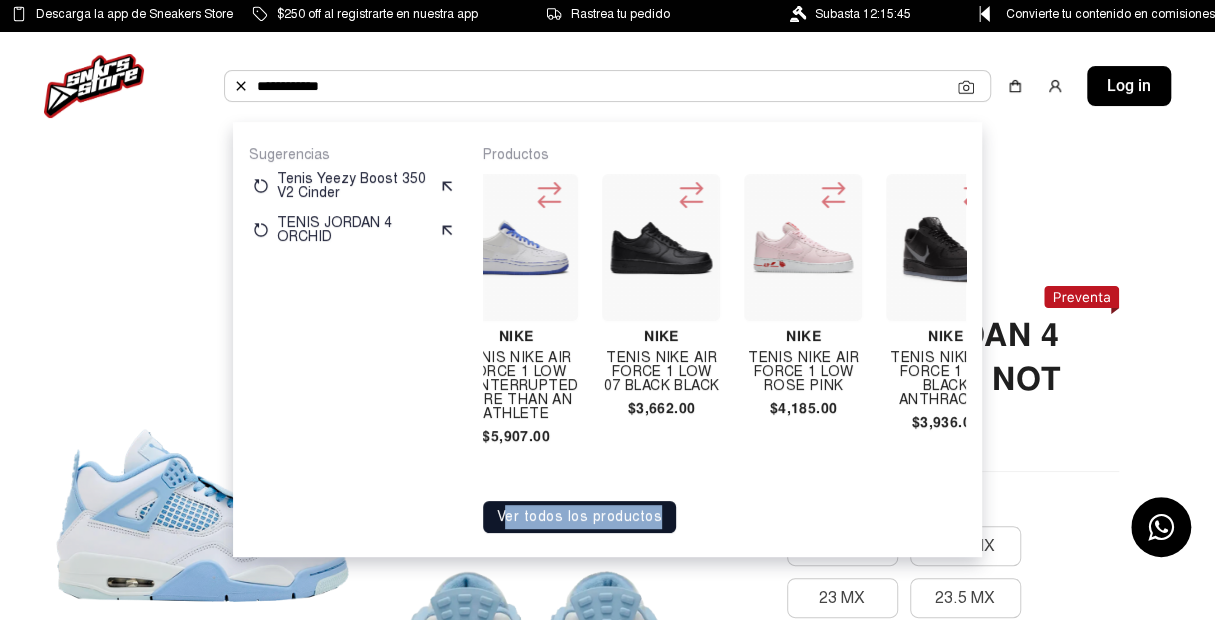 scroll, scrollTop: 0, scrollLeft: 5251, axis: horizontal 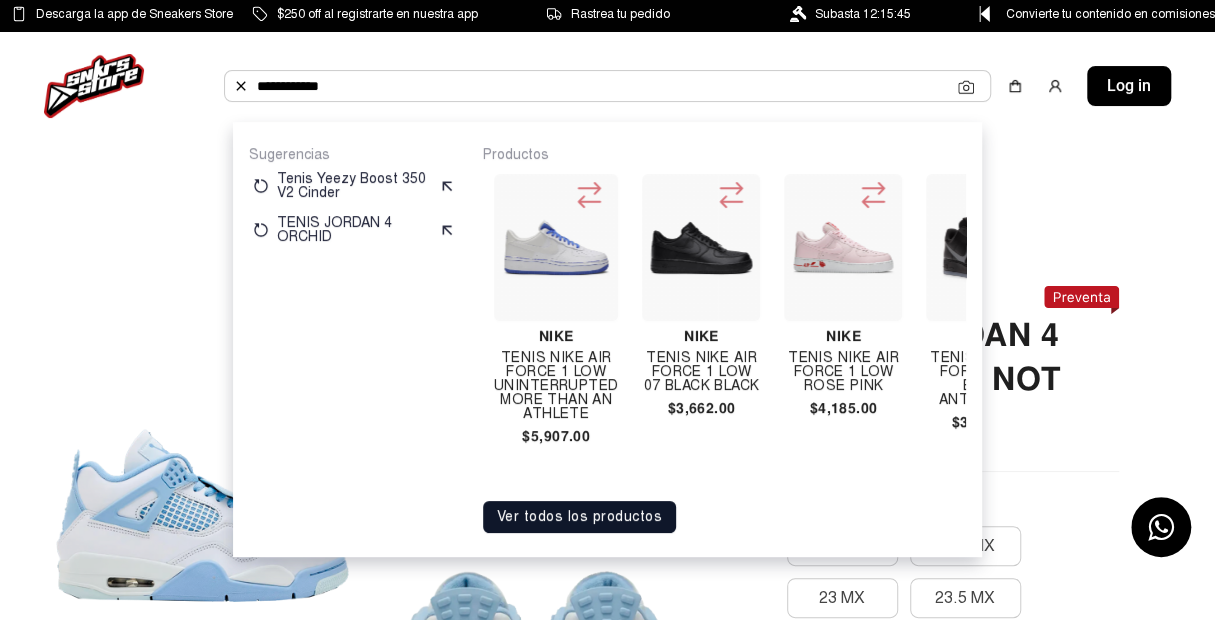 click on "**********" 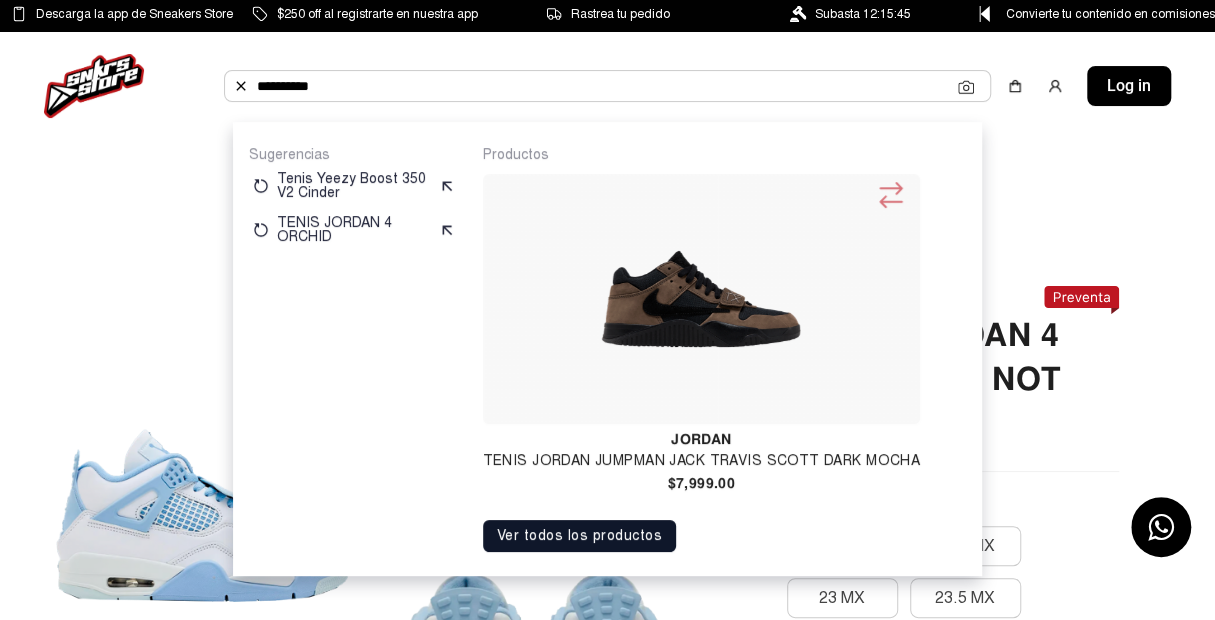 type on "**********" 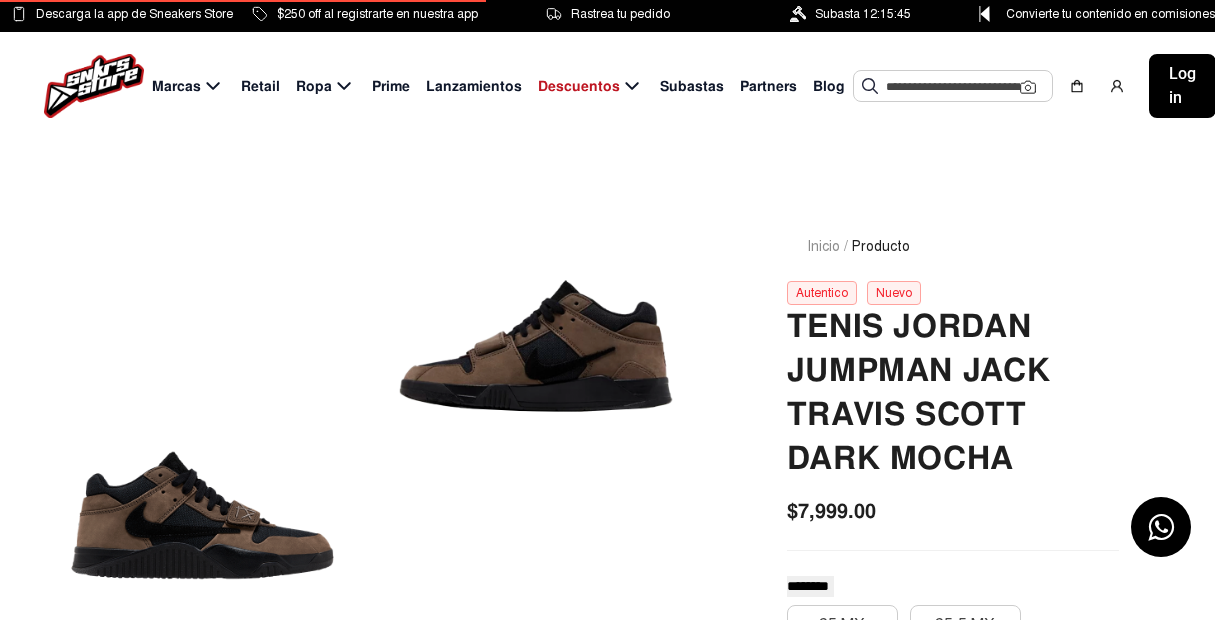scroll, scrollTop: 0, scrollLeft: 0, axis: both 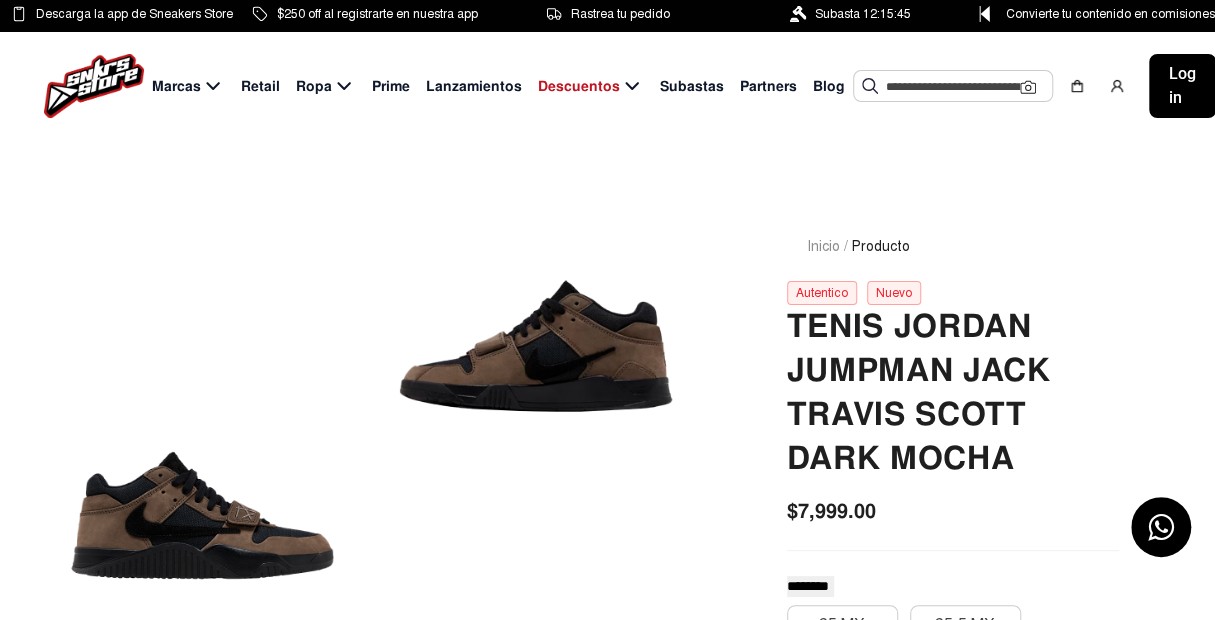 click 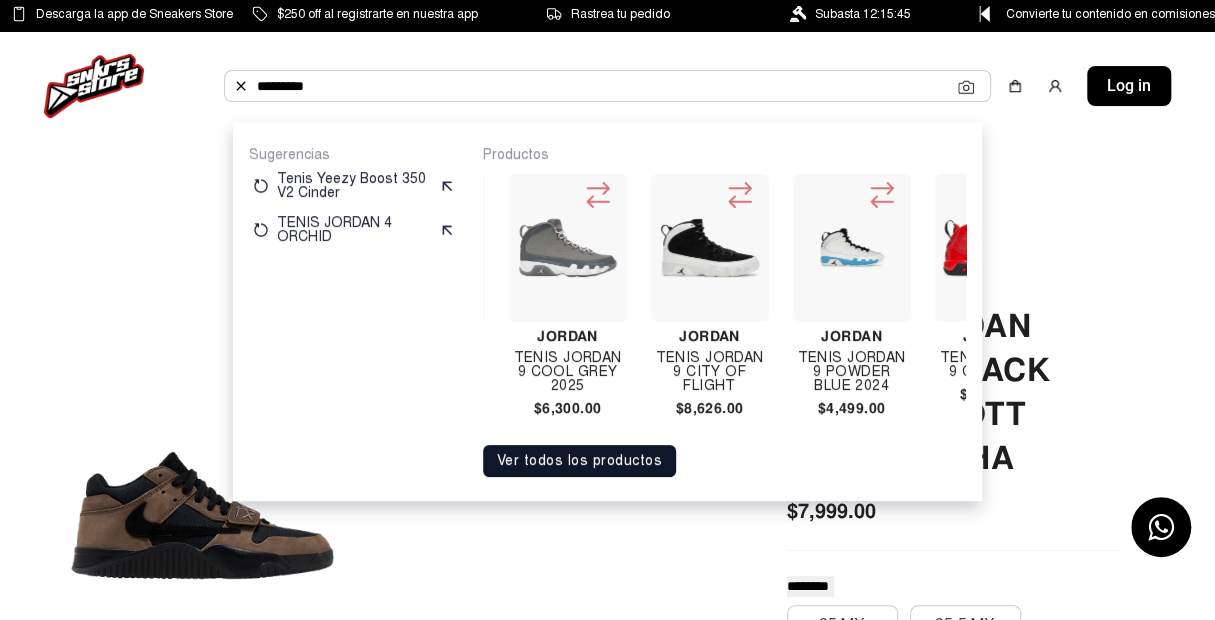 scroll, scrollTop: 0, scrollLeft: 912, axis: horizontal 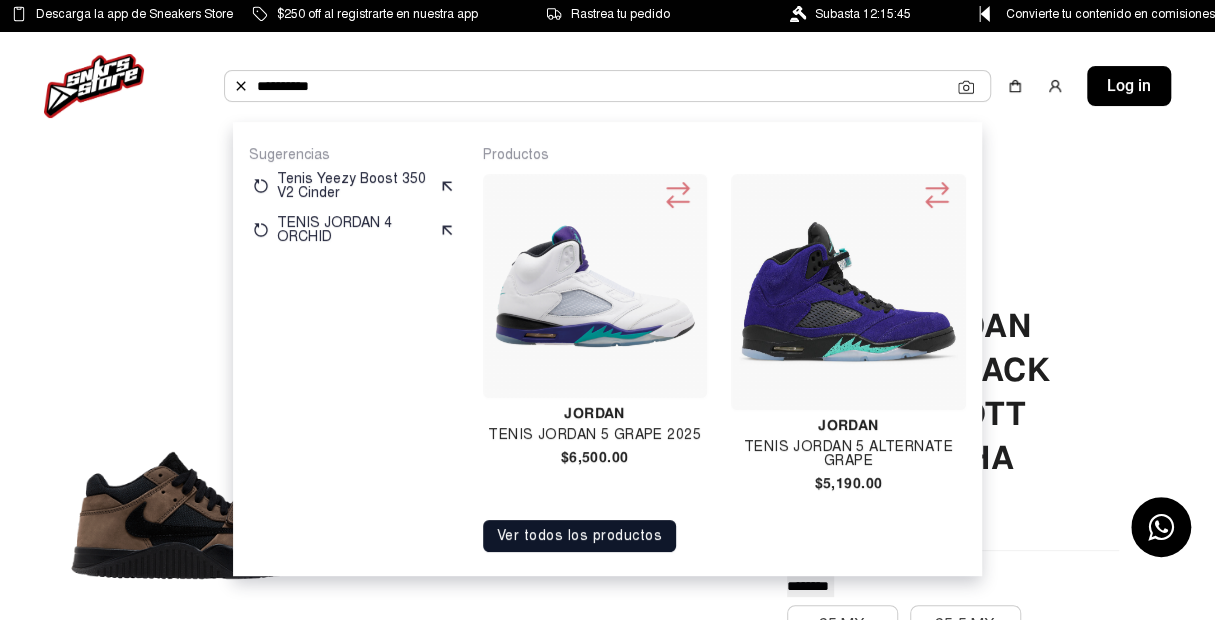 type on "********" 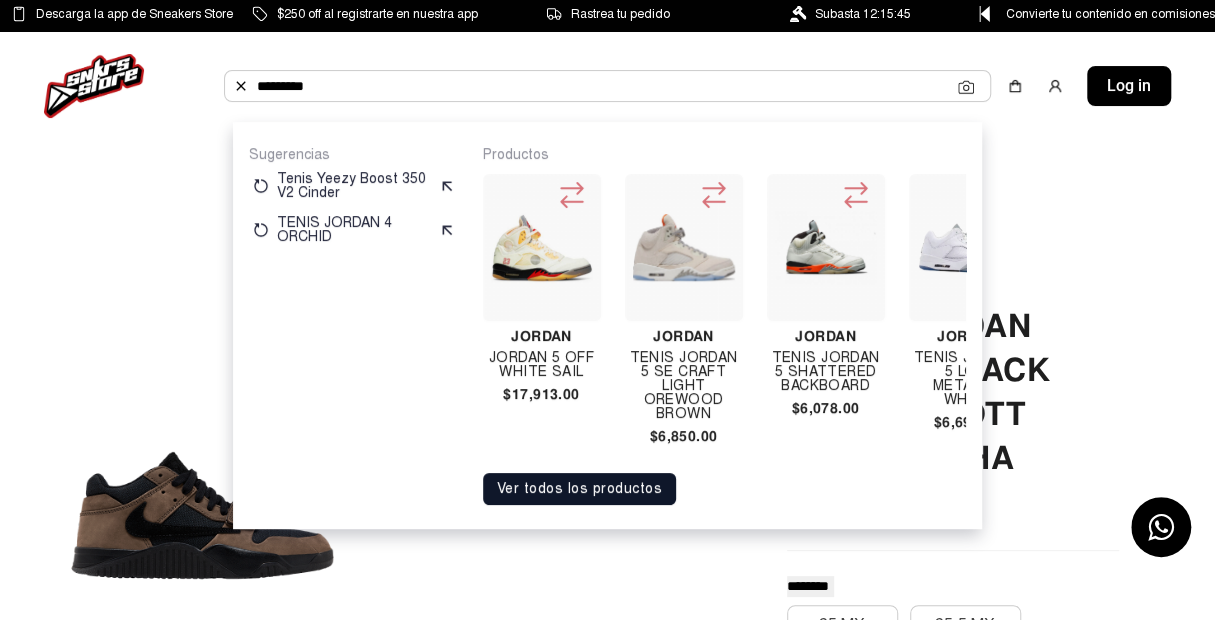 click on "********" 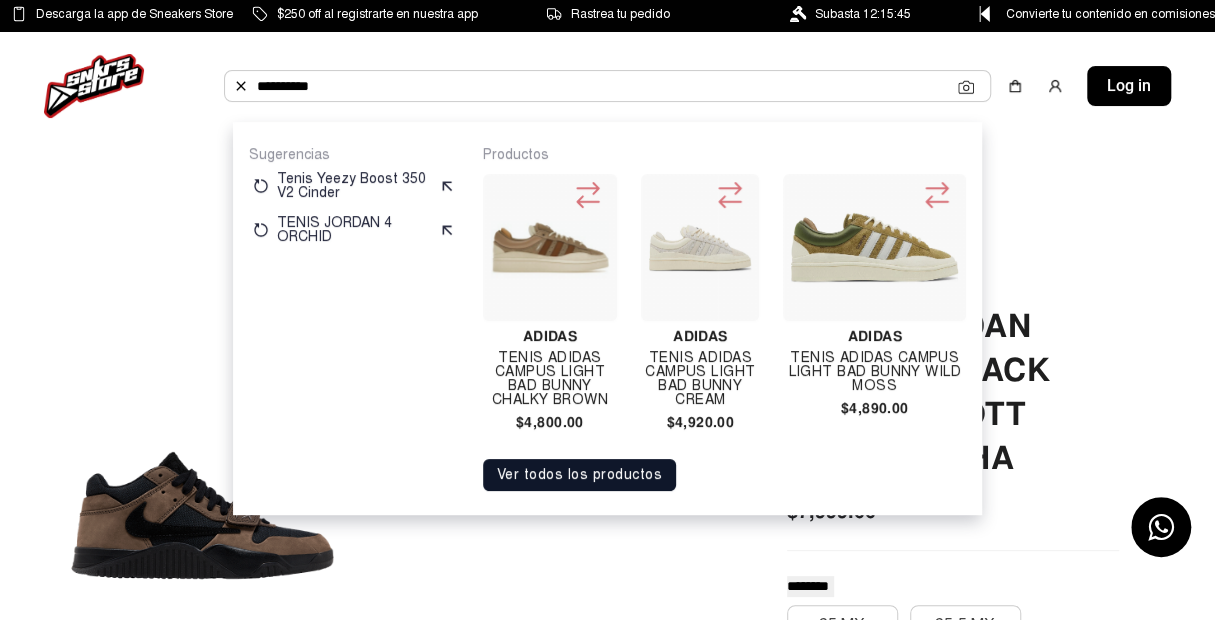 type on "**********" 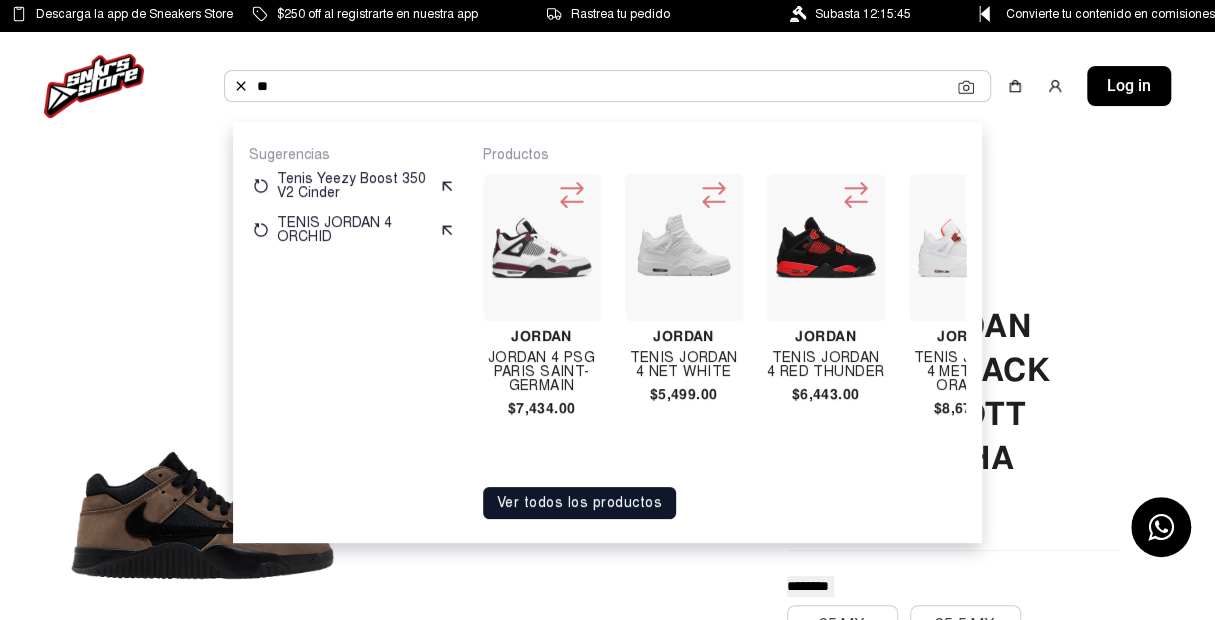 type on "*" 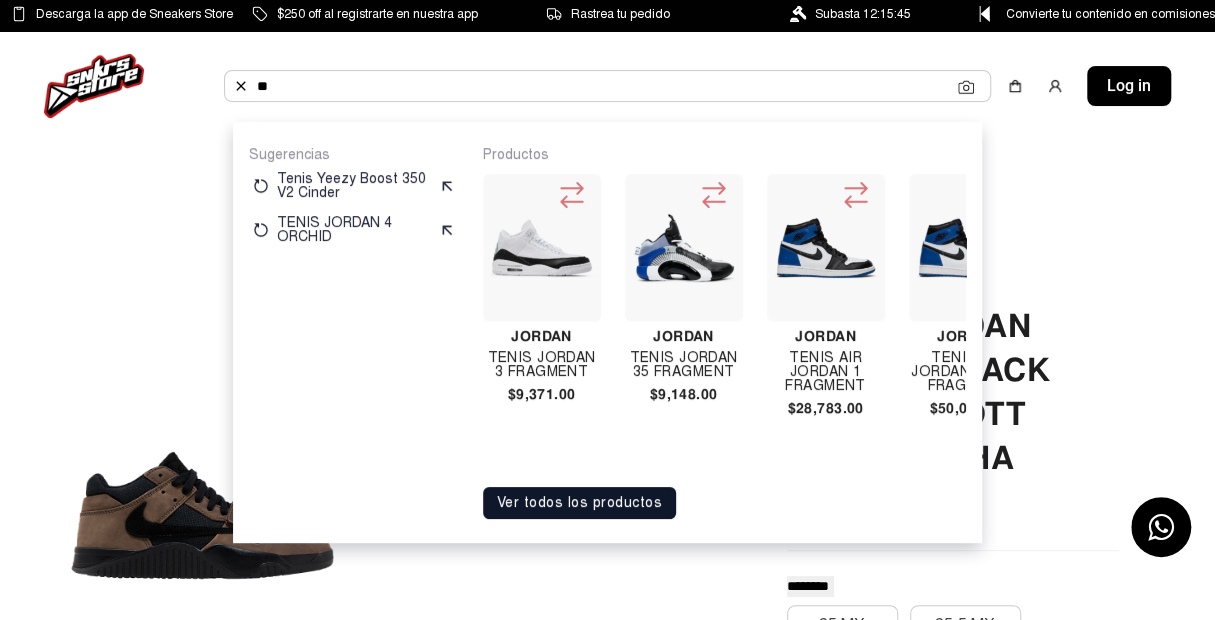 type on "*" 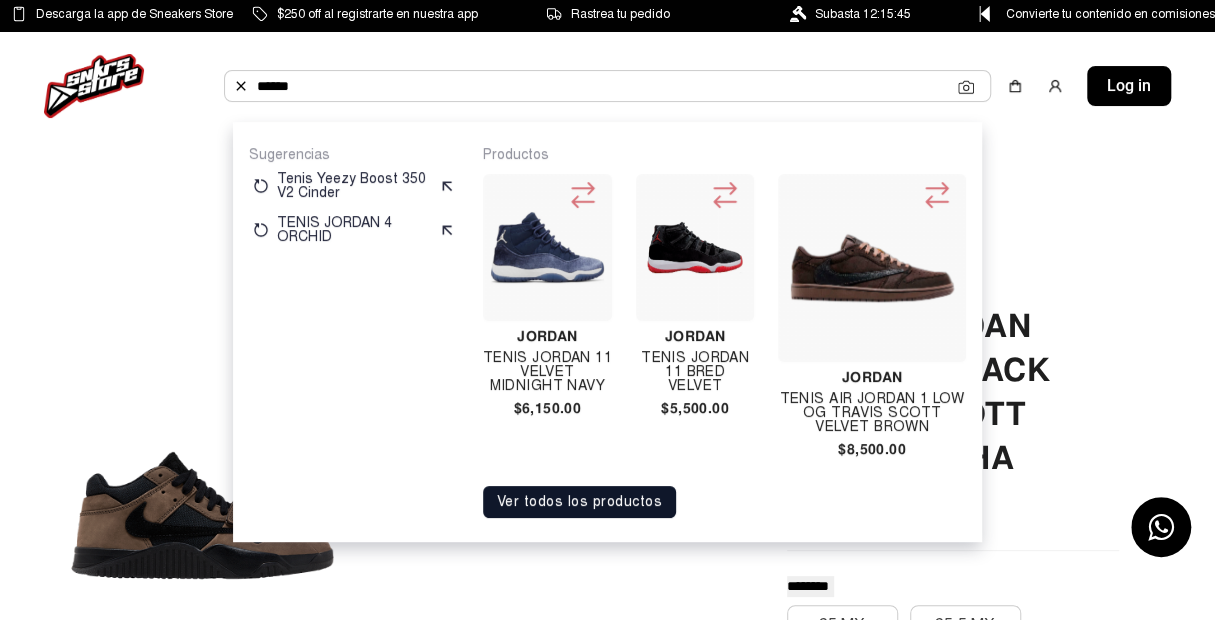 type on "******" 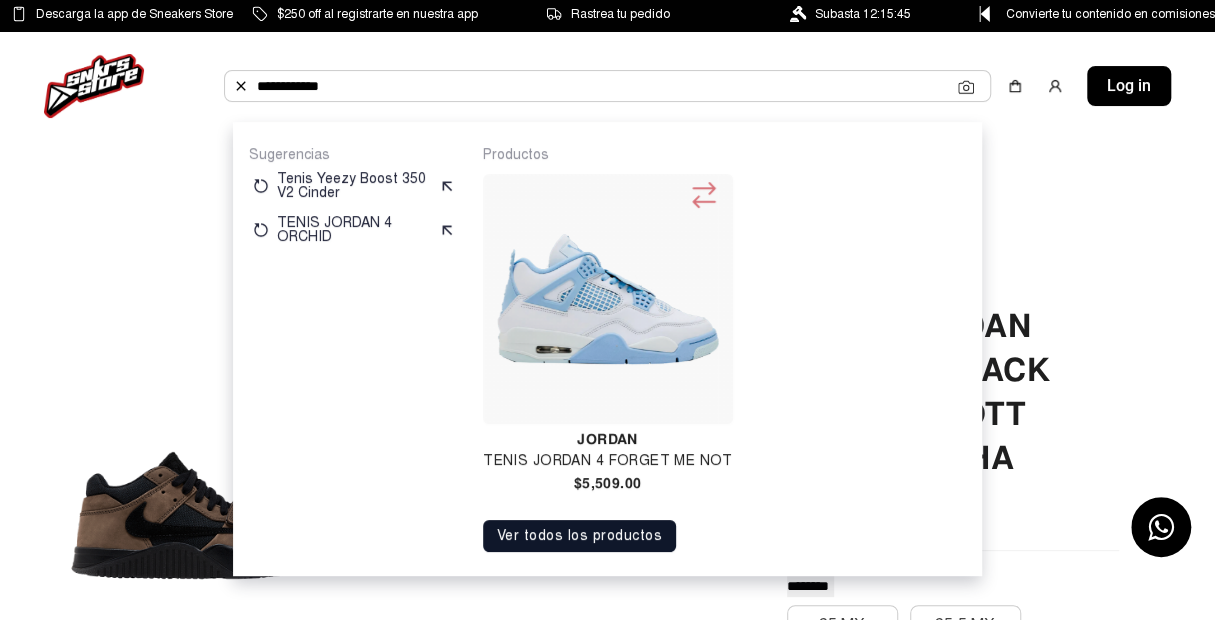 type on "**********" 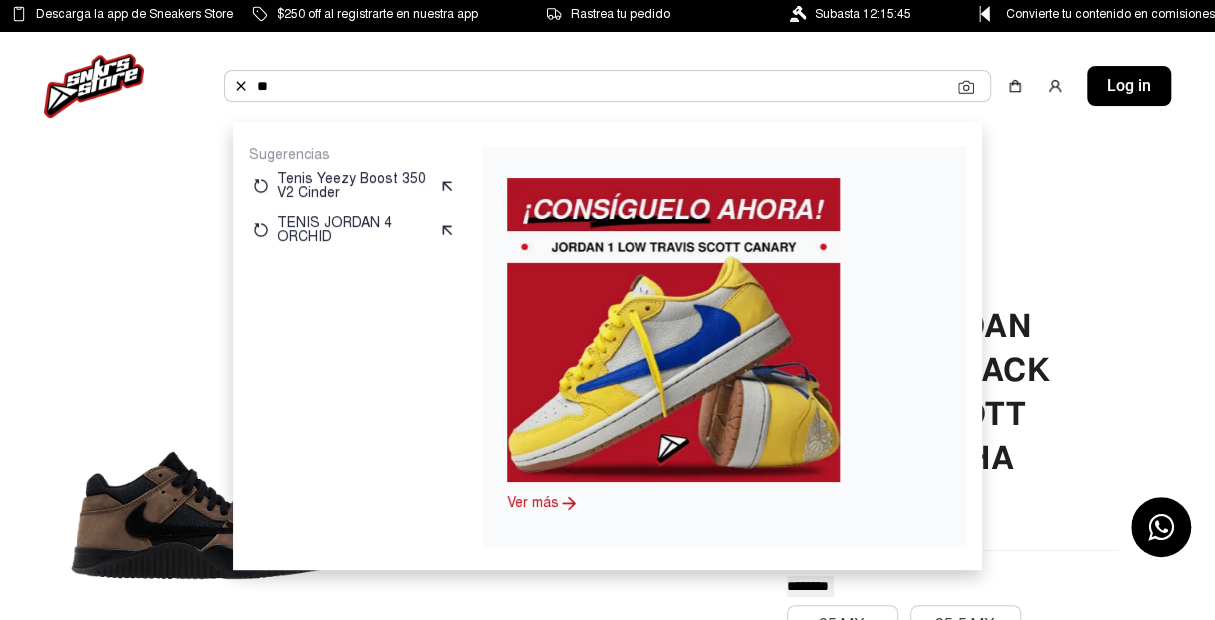 type on "*" 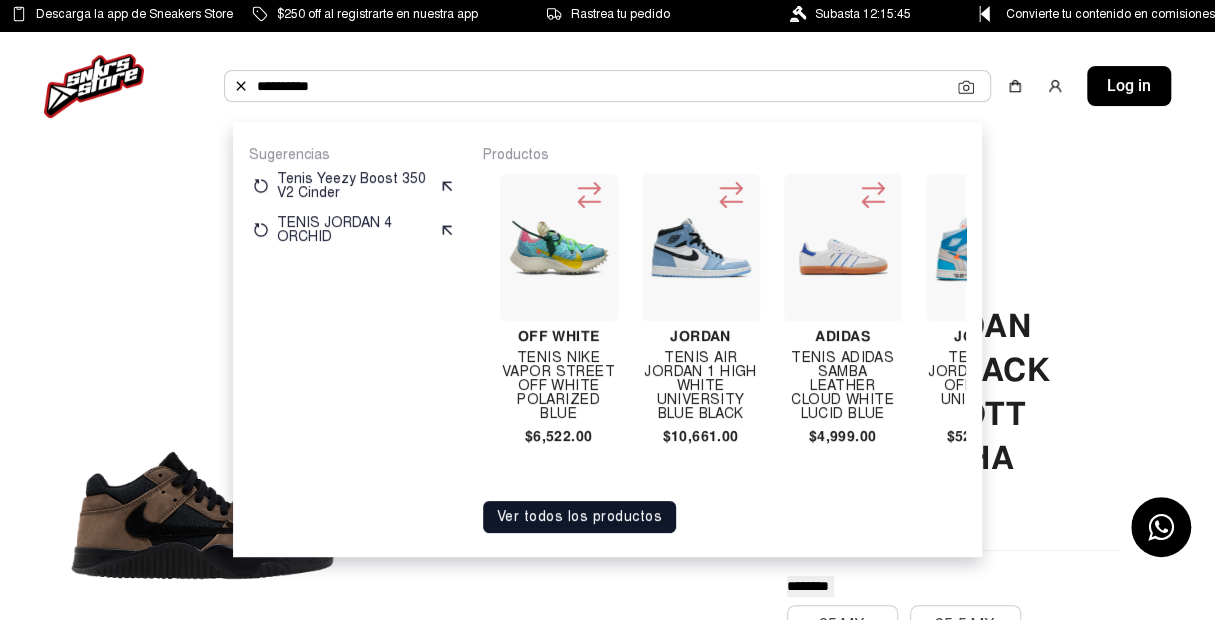 scroll, scrollTop: 0, scrollLeft: 1186, axis: horizontal 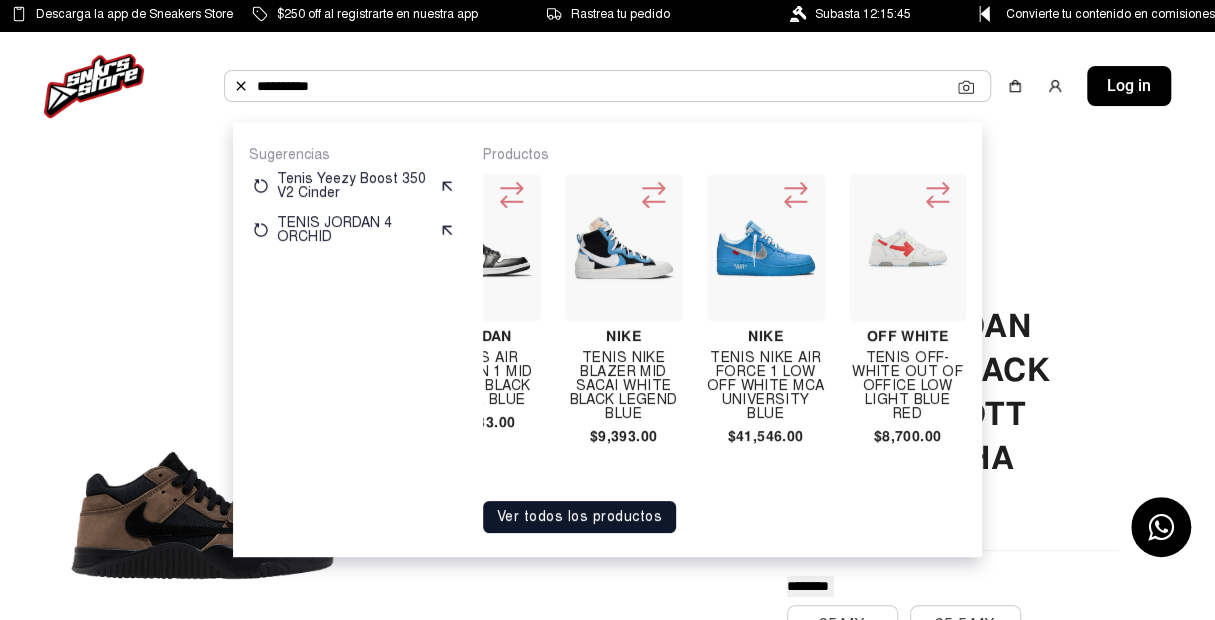 type on "**********" 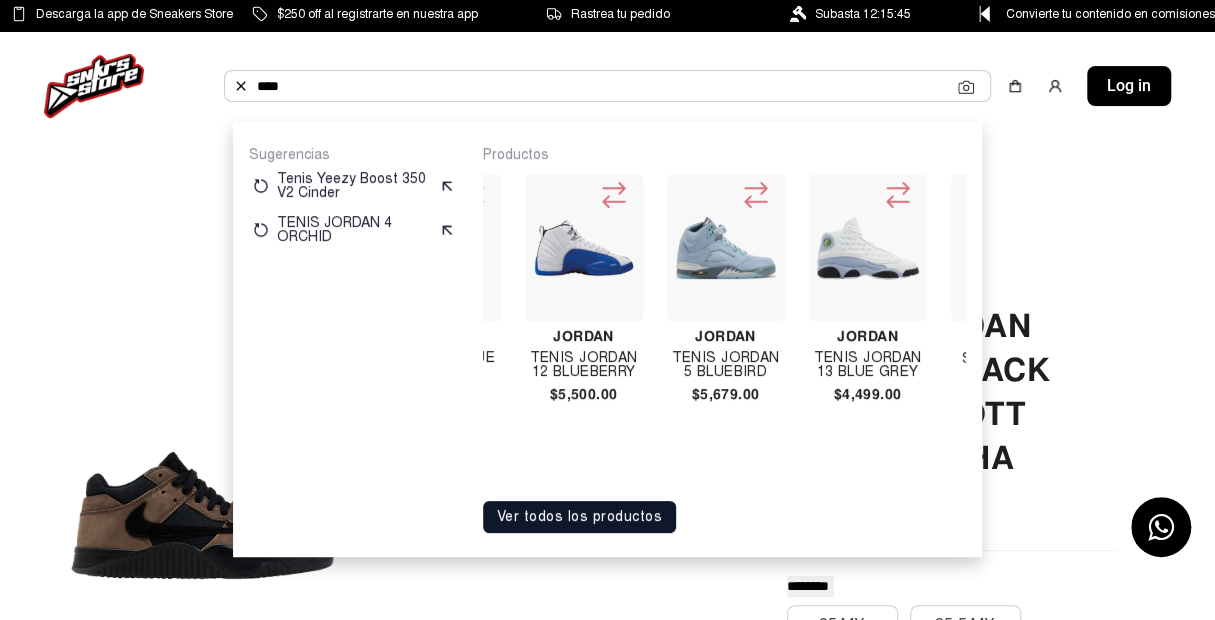 scroll, scrollTop: 0, scrollLeft: 120, axis: horizontal 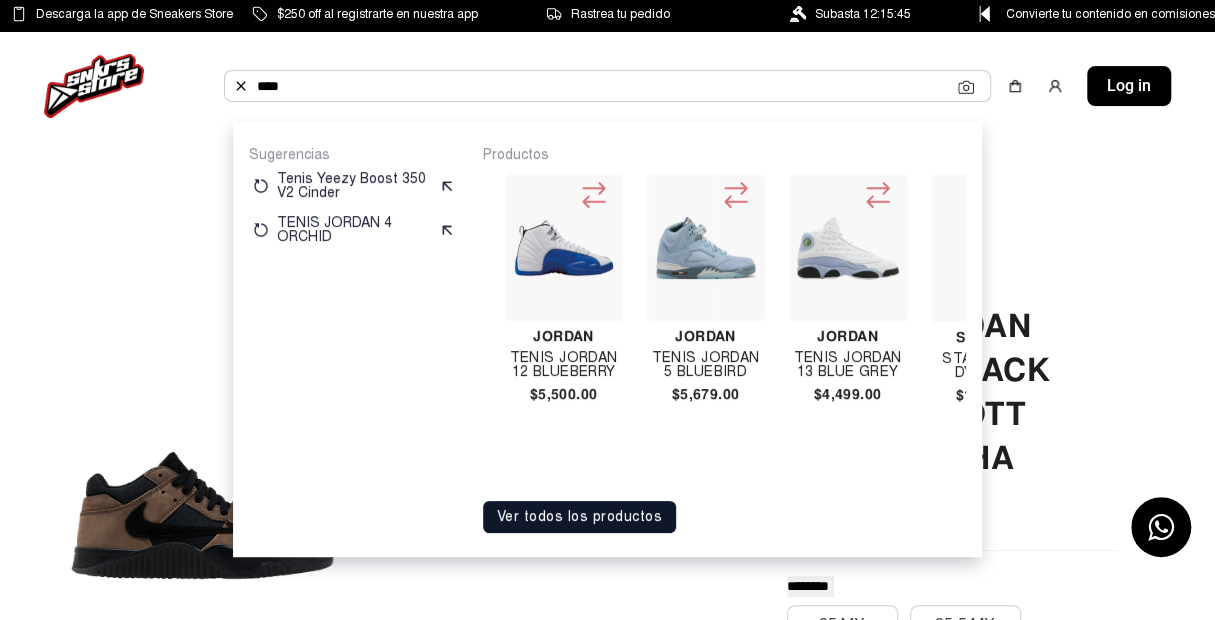 type on "****" 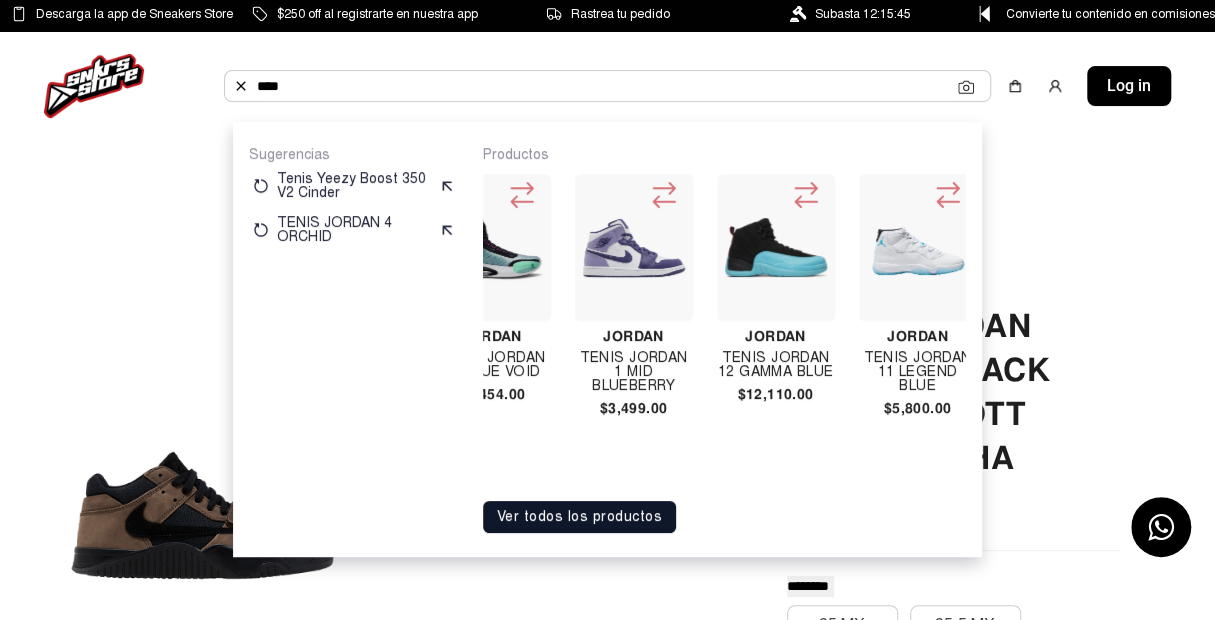 scroll, scrollTop: 0, scrollLeft: 840, axis: horizontal 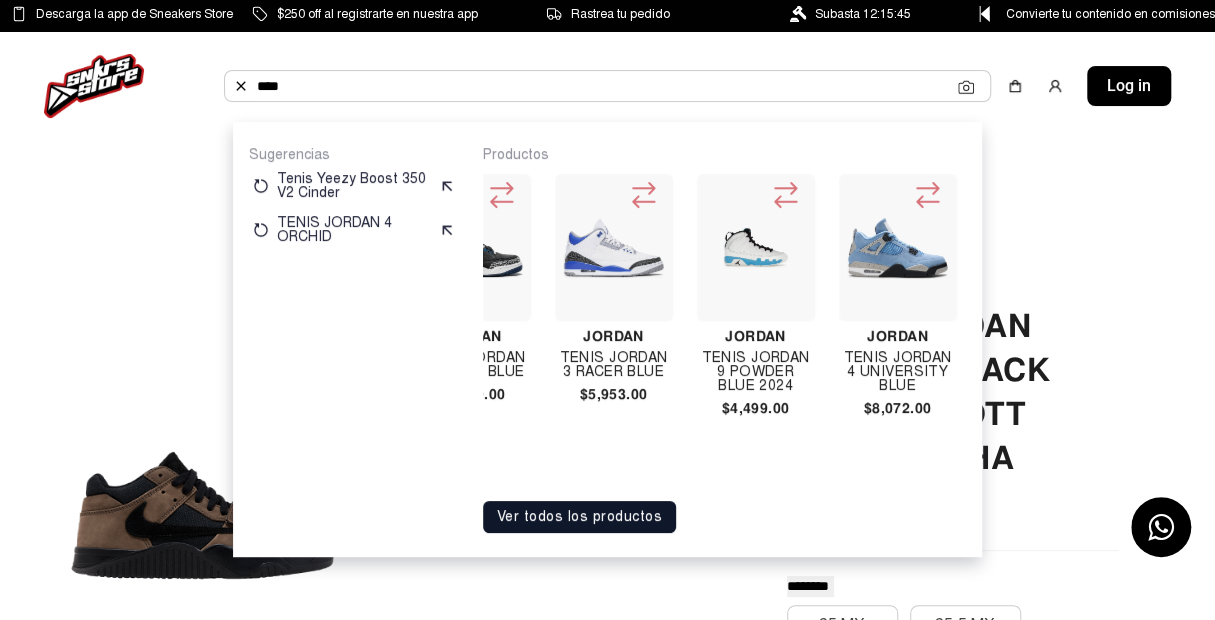 click on "****" 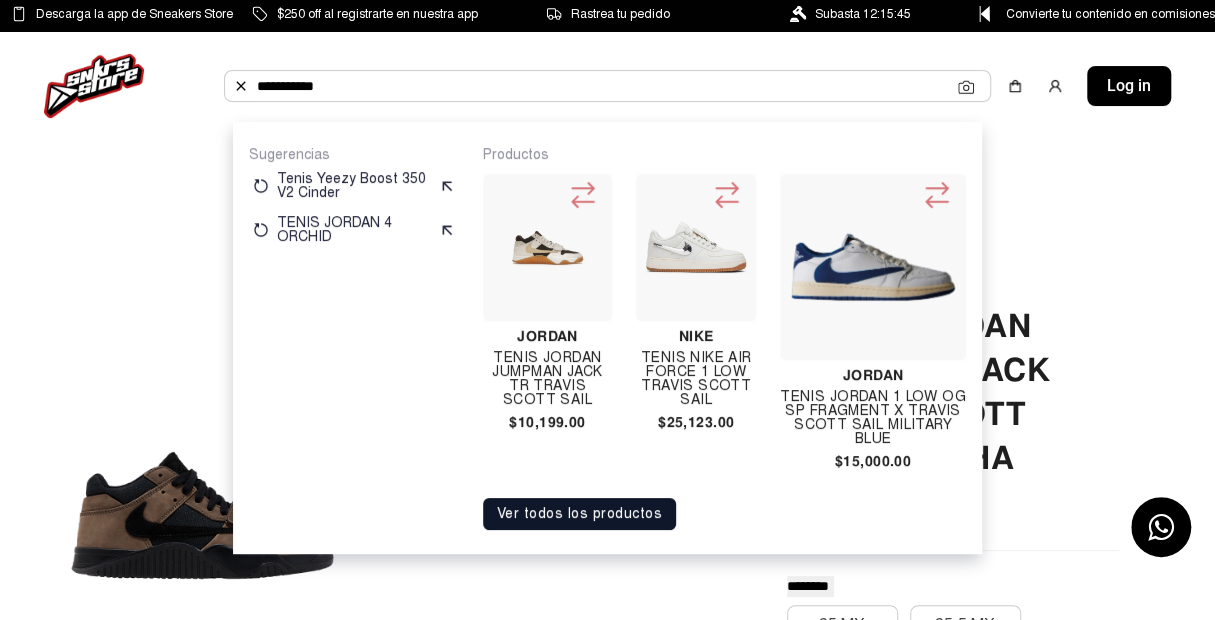 type on "**********" 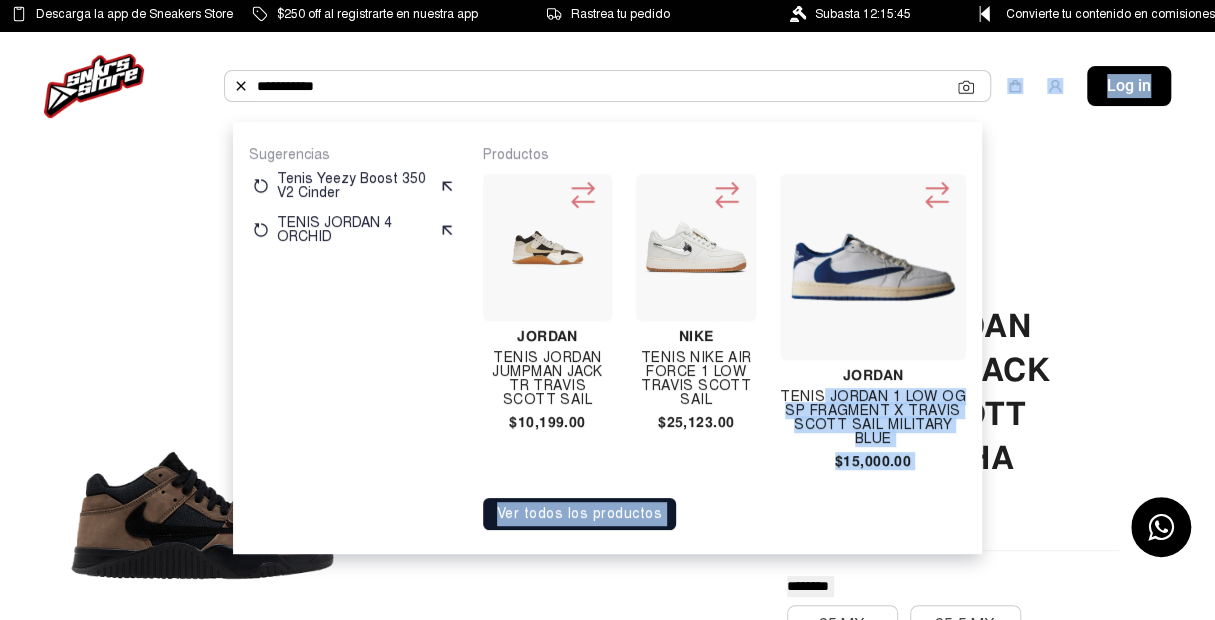drag, startPoint x: 822, startPoint y: 391, endPoint x: 194, endPoint y: 440, distance: 629.90875 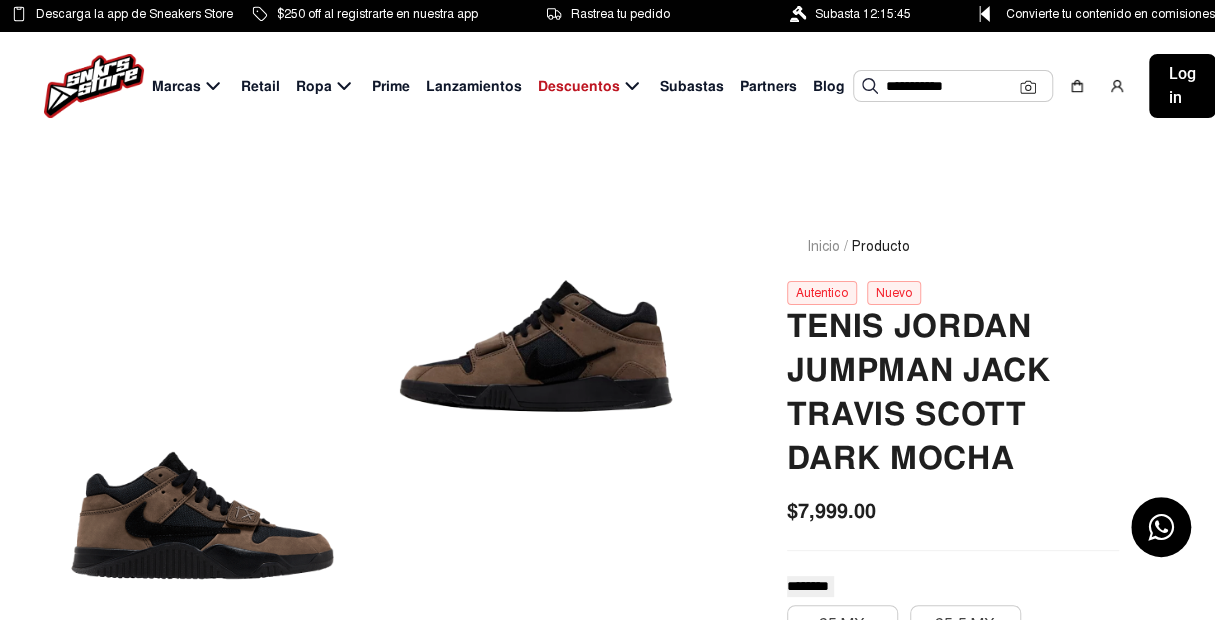 click on "**********" 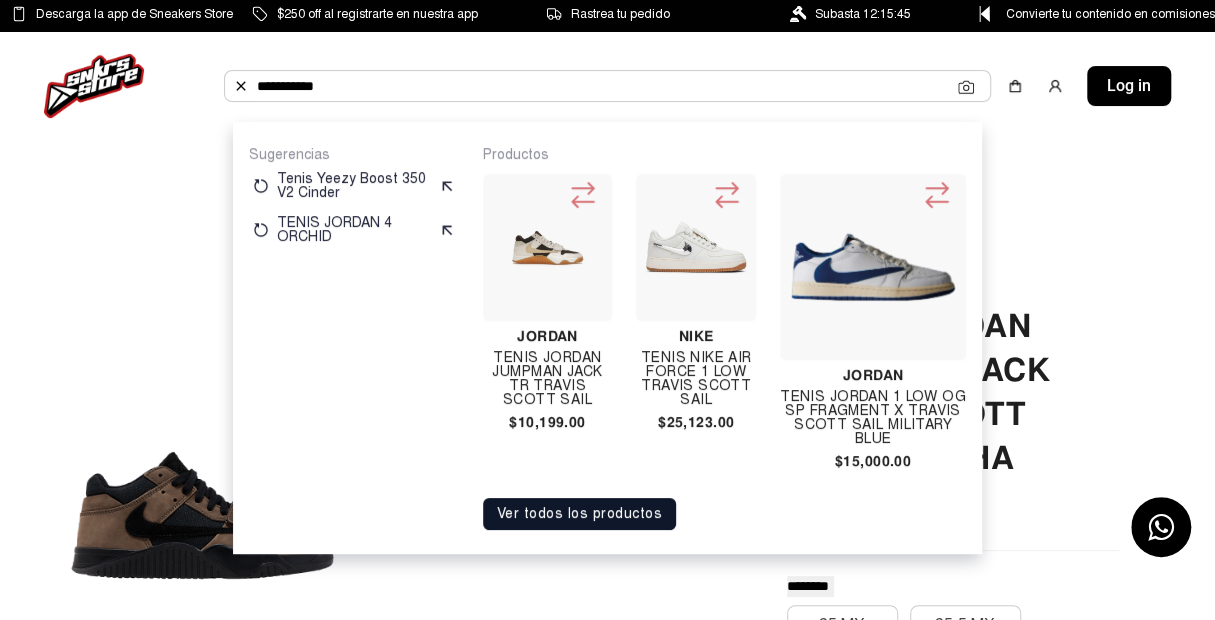 click on "**********" 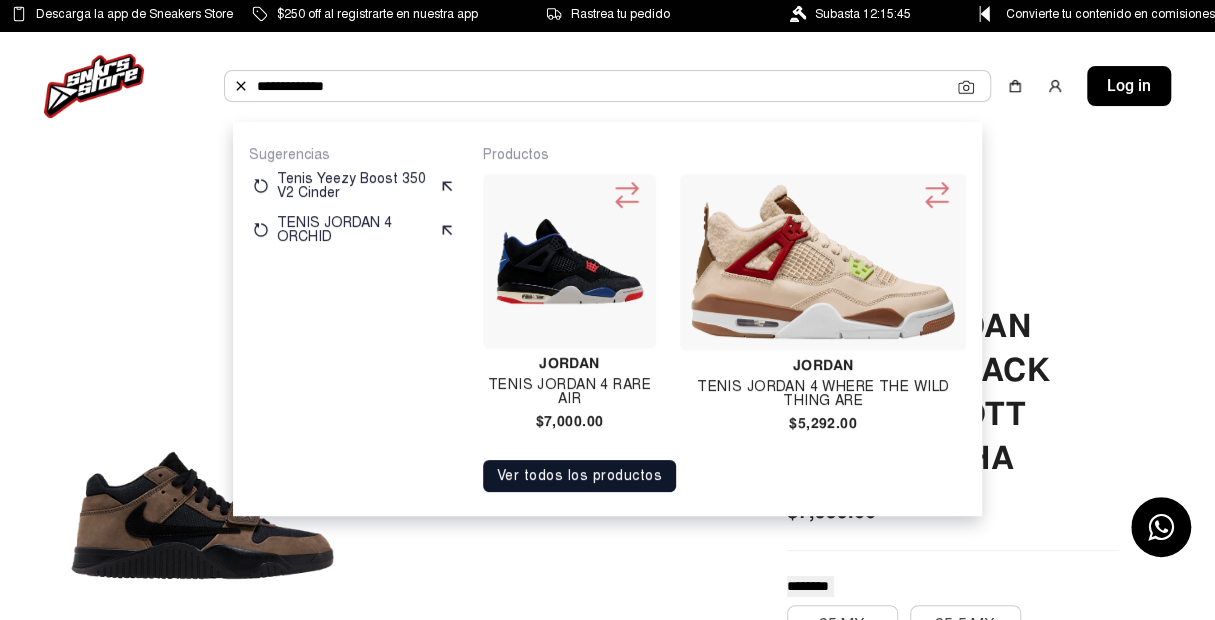 type on "**********" 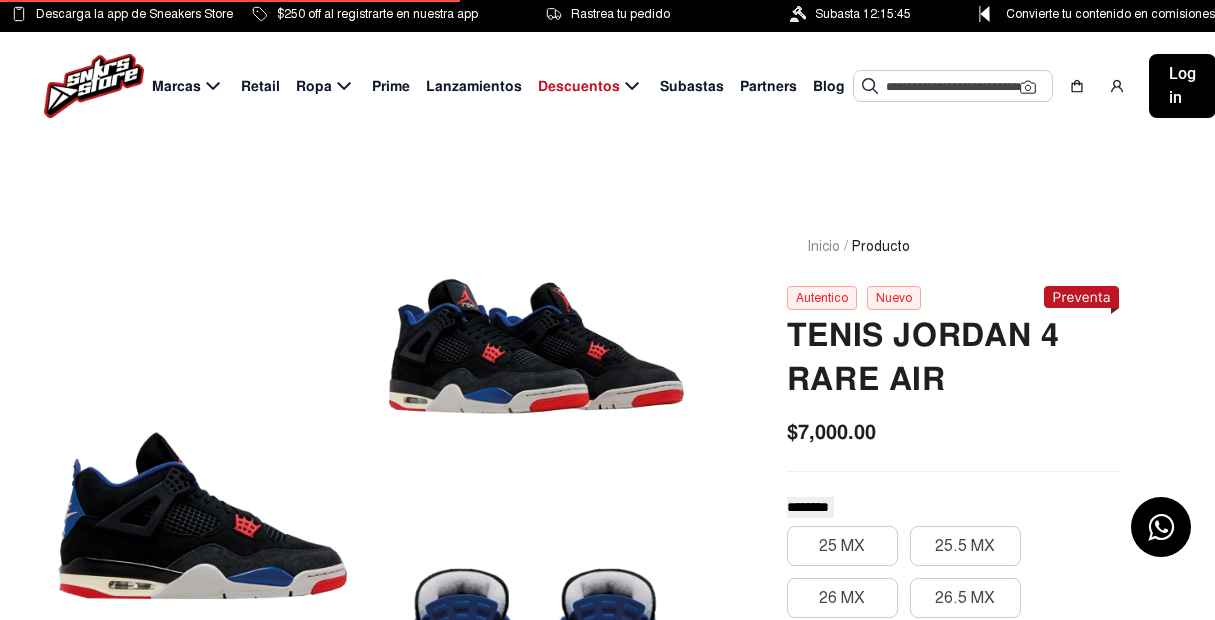 scroll, scrollTop: 0, scrollLeft: 0, axis: both 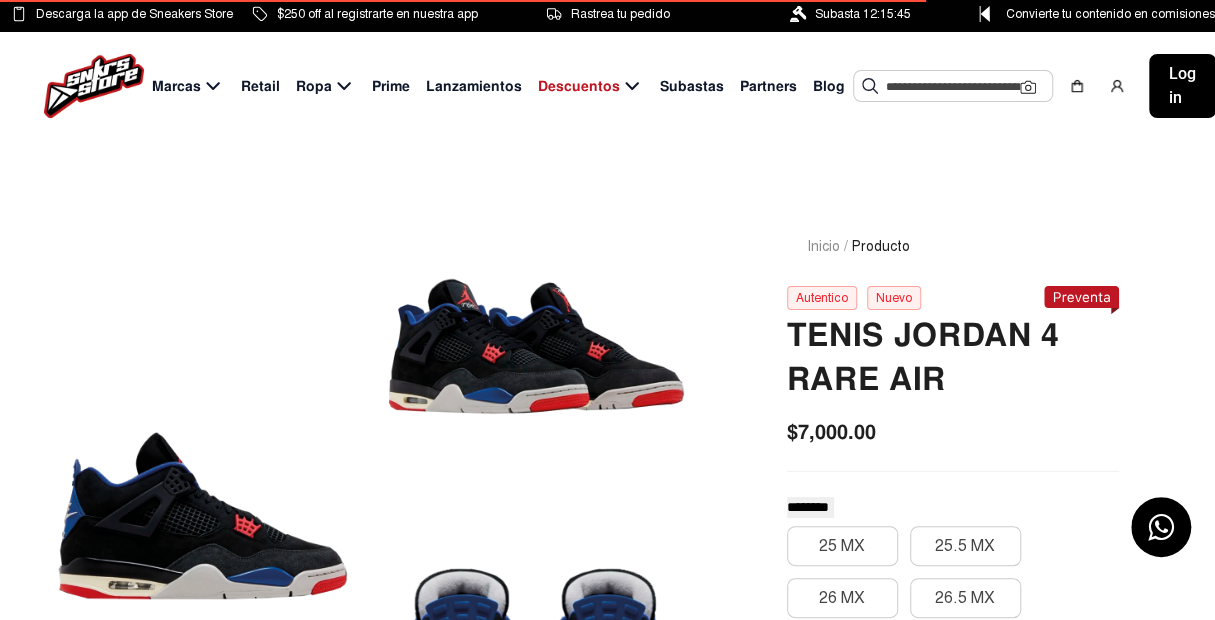 click 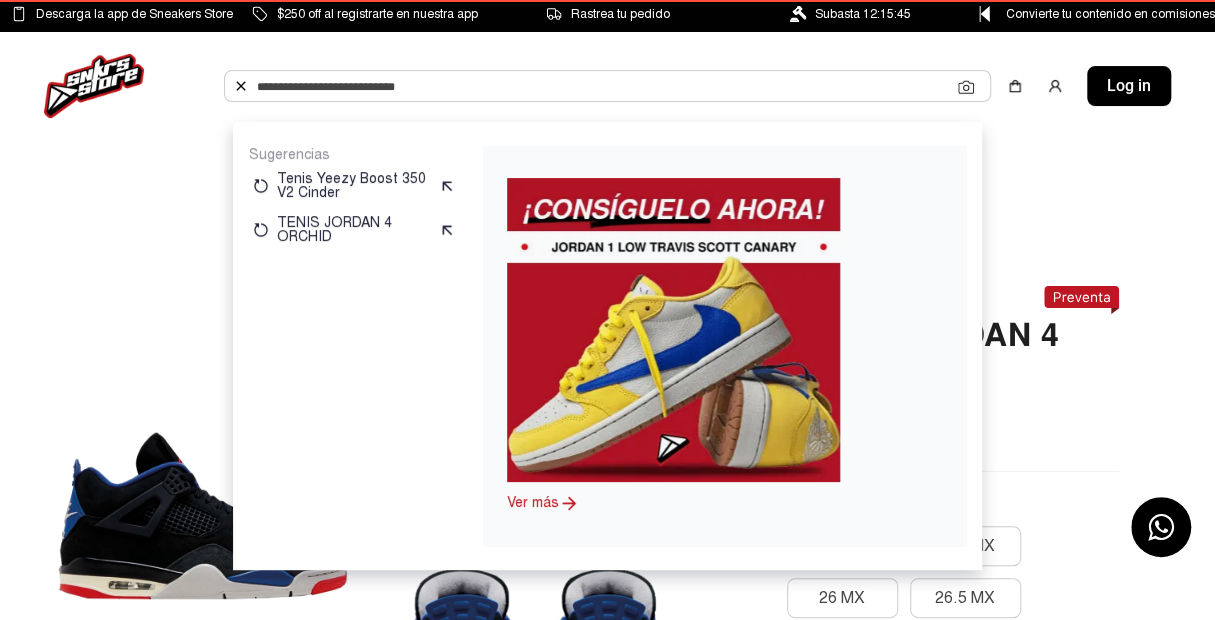 click 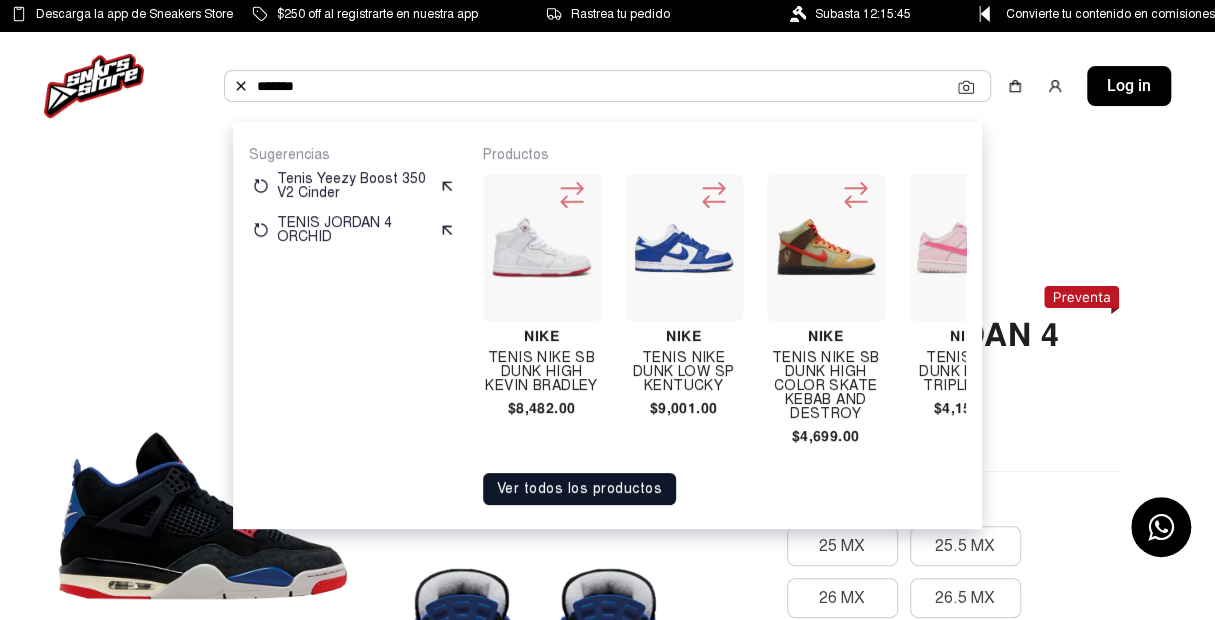 click on "*******" 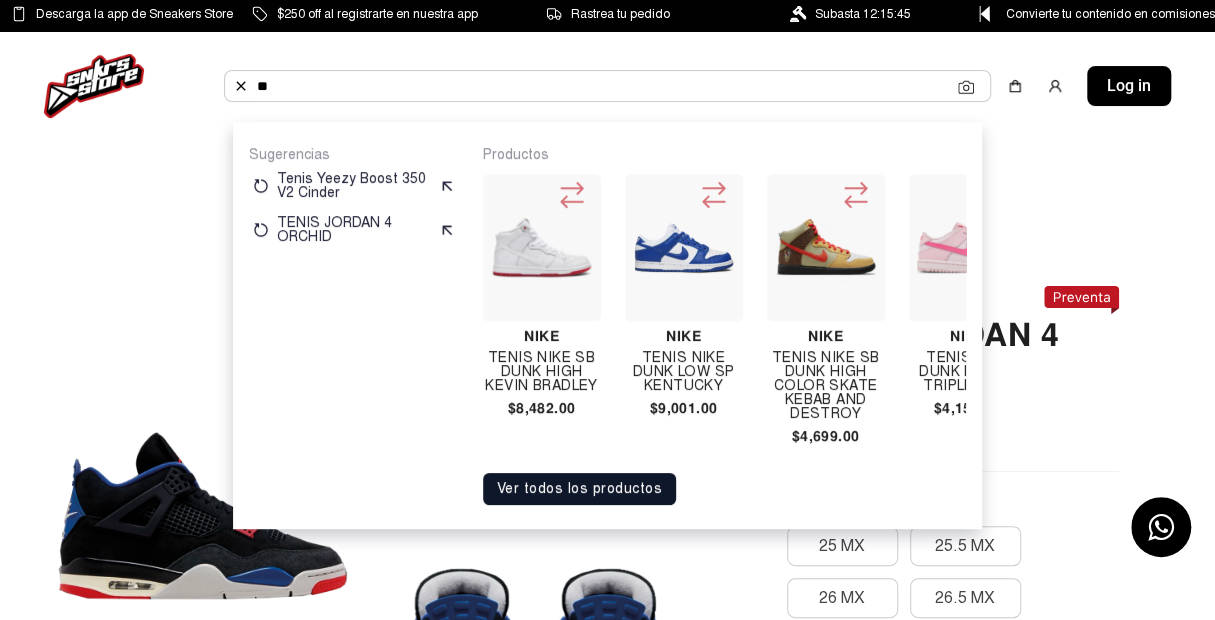 type on "*" 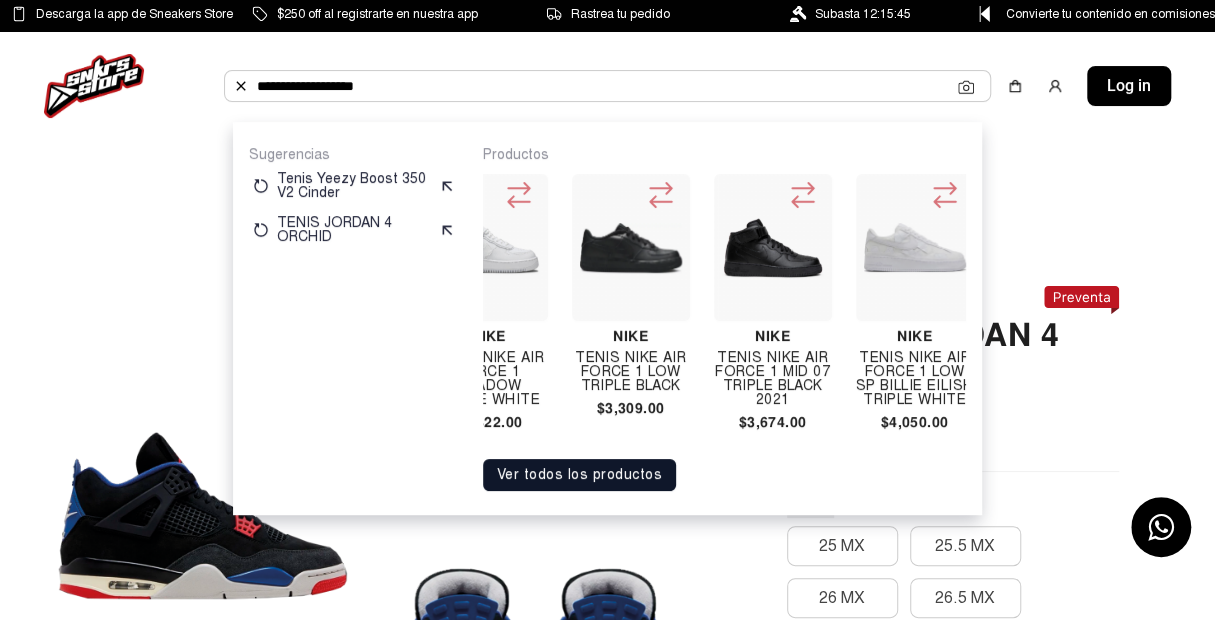 scroll, scrollTop: 0, scrollLeft: 60, axis: horizontal 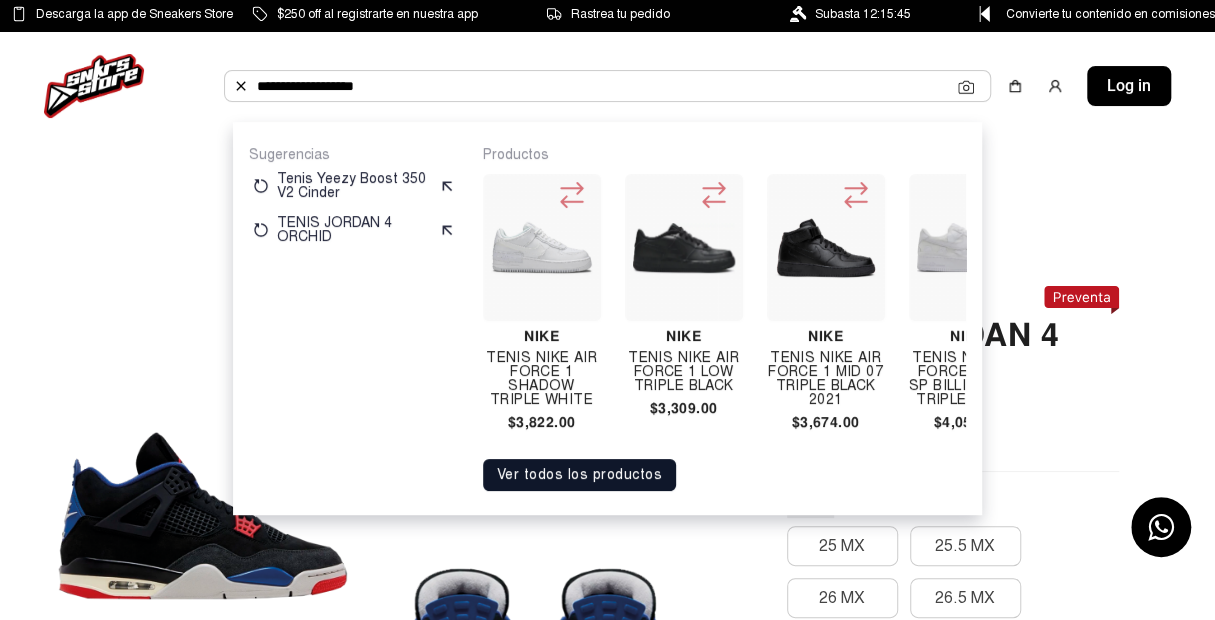 copy on "$3,822.00" 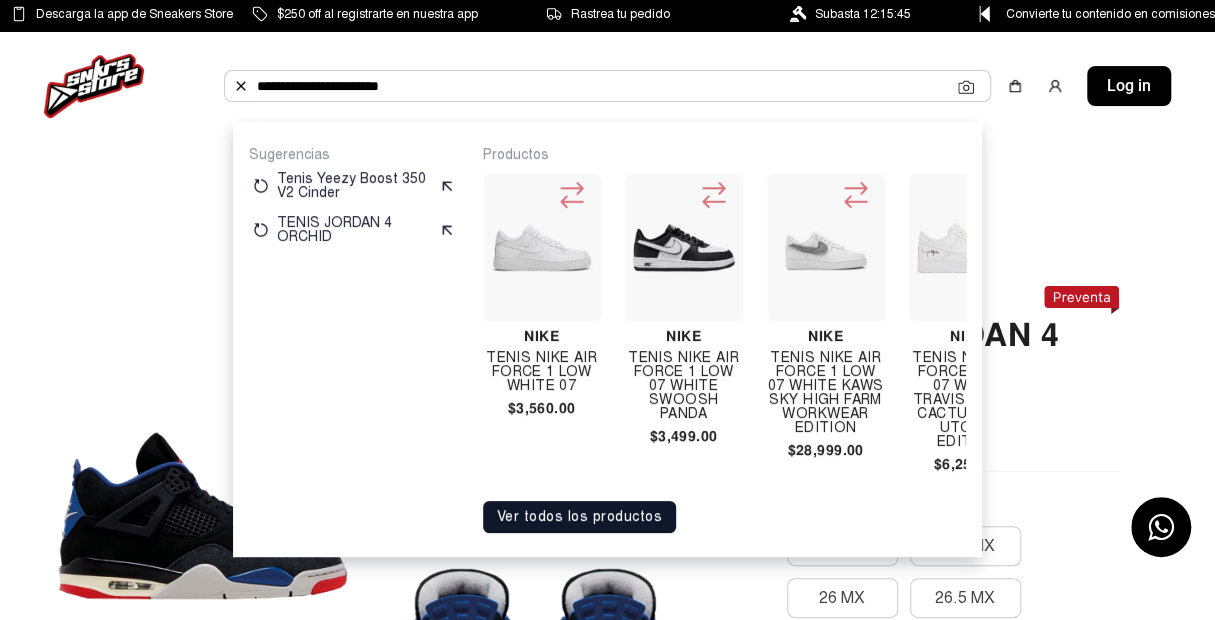 type on "**********" 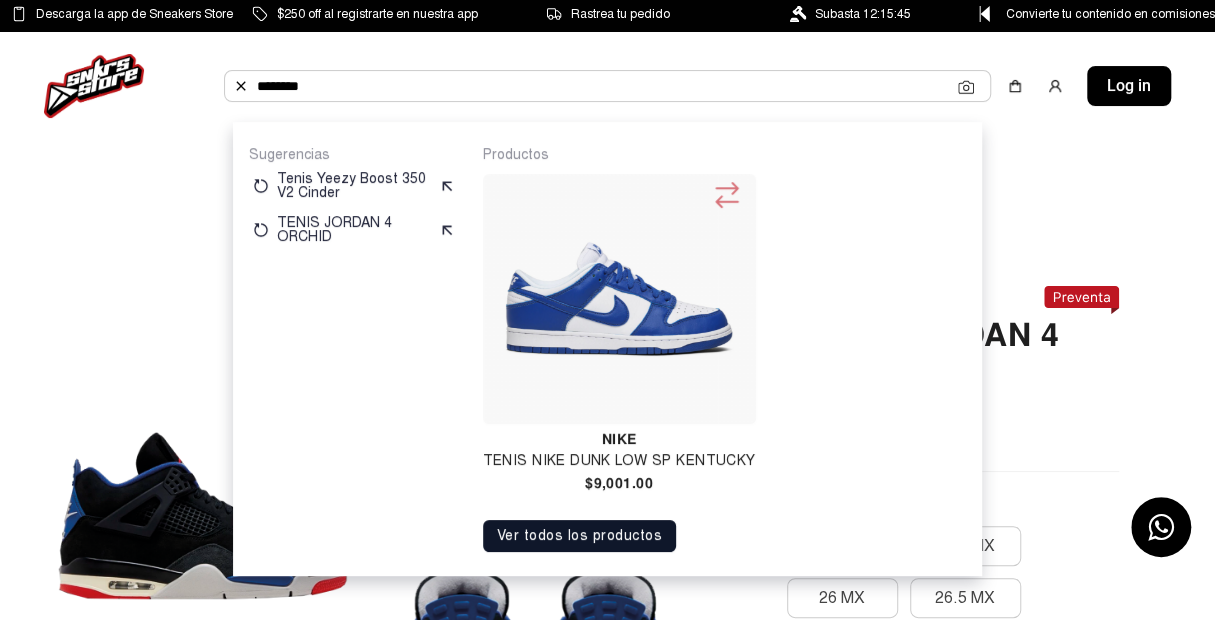 type on "********" 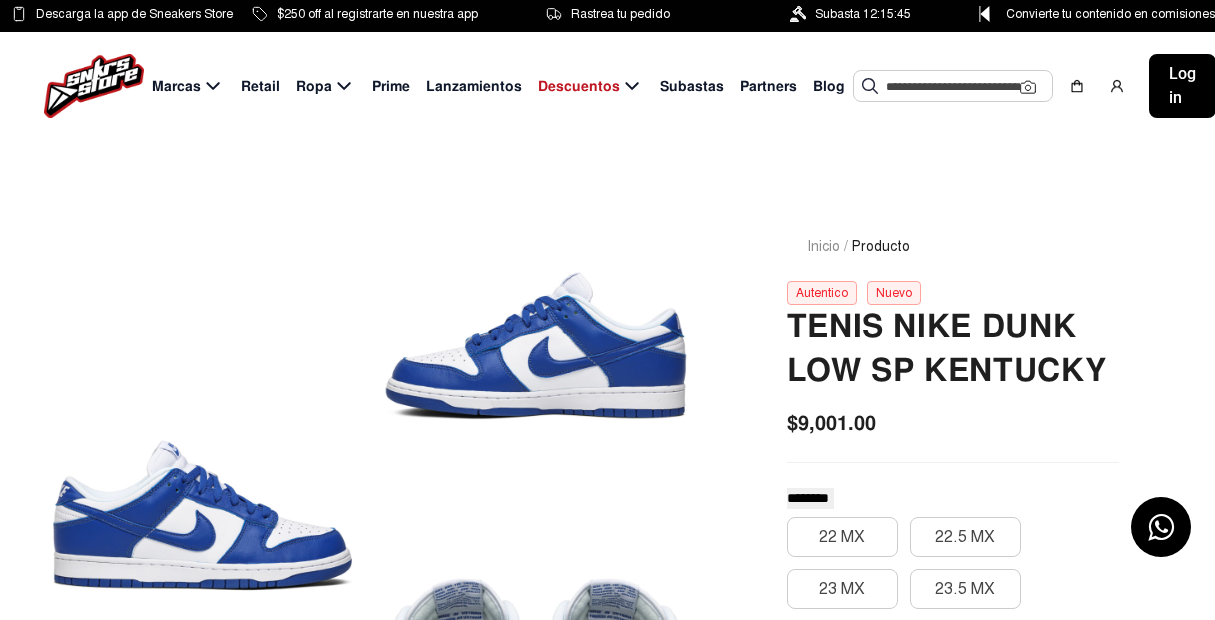 scroll, scrollTop: 0, scrollLeft: 0, axis: both 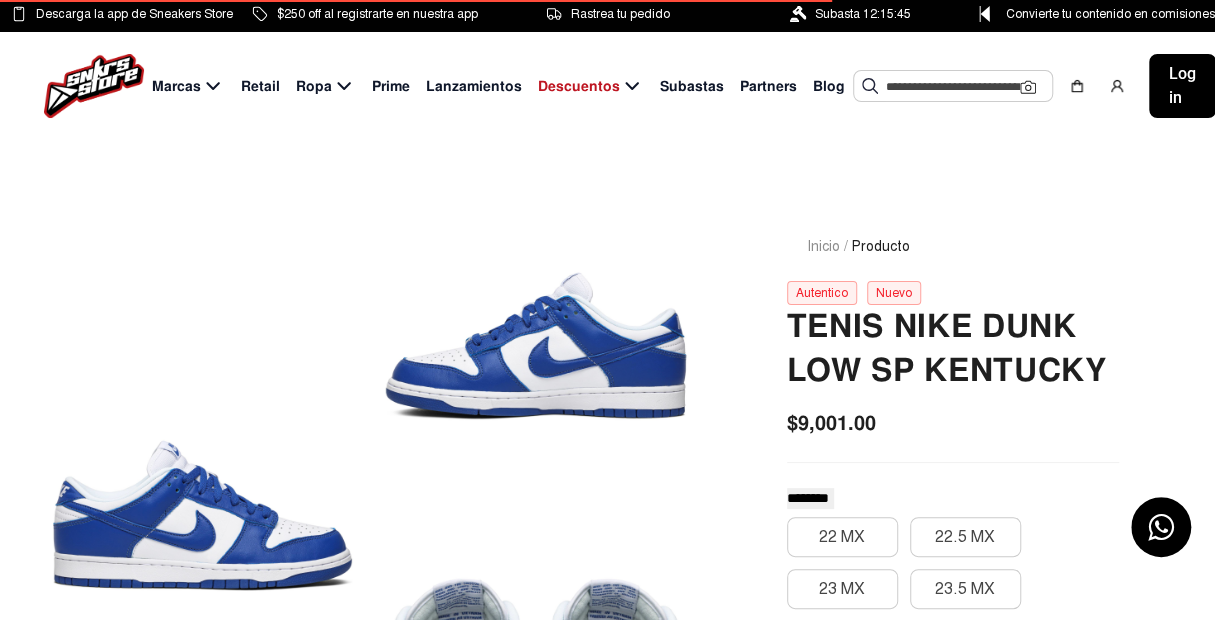 click 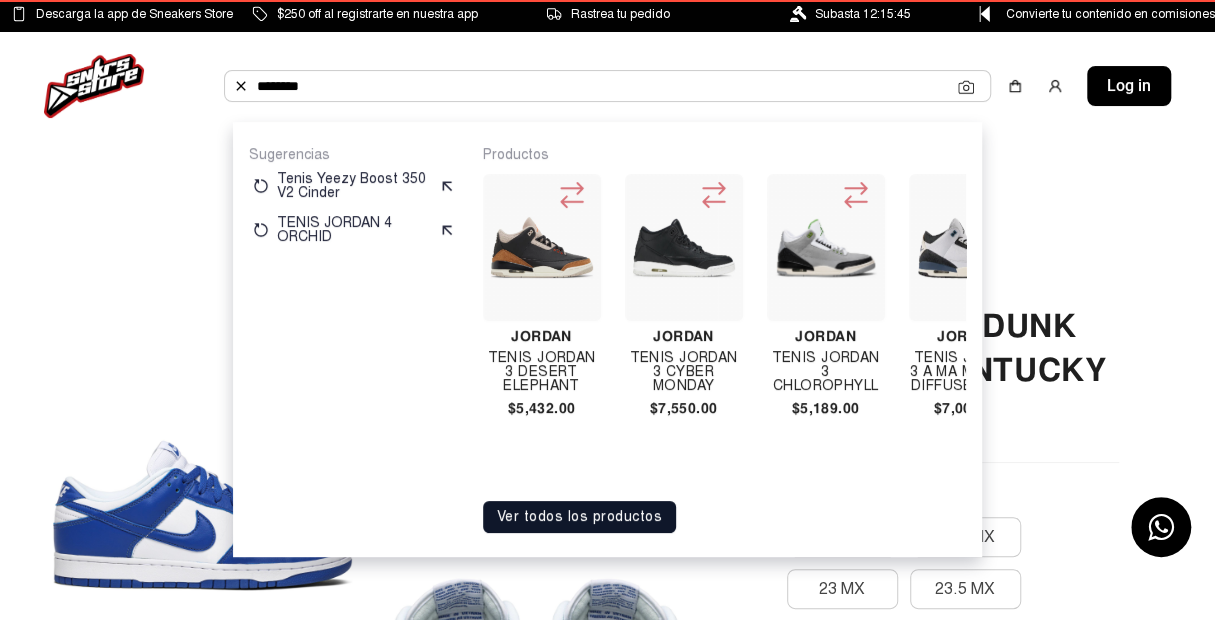 type on "********" 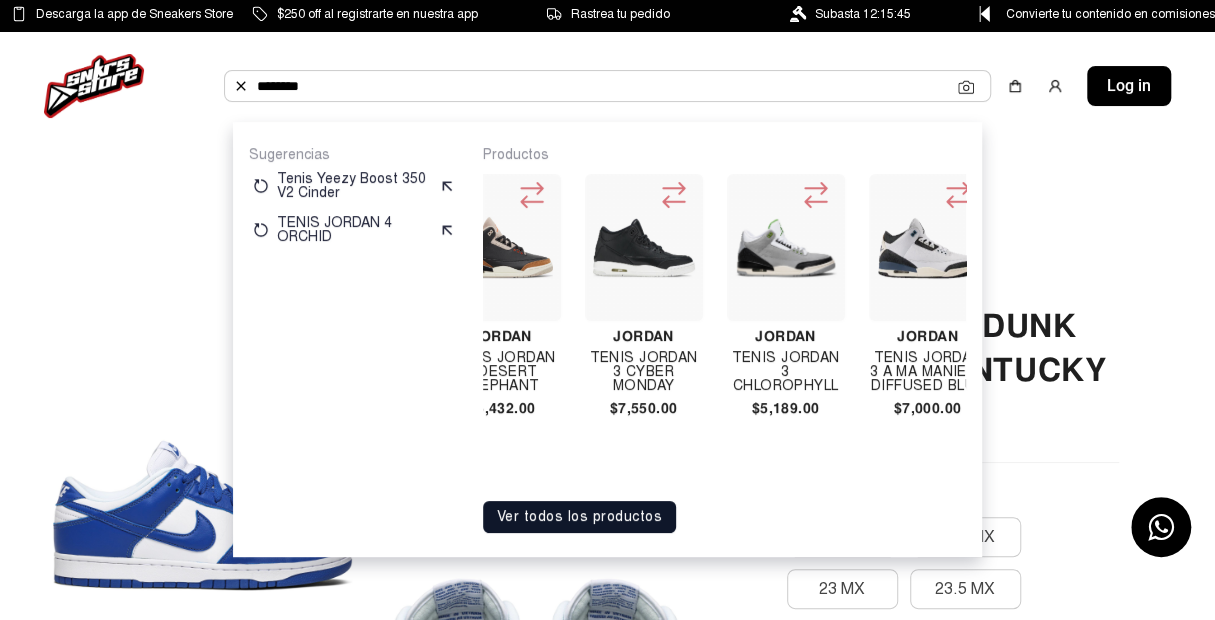 scroll, scrollTop: 0, scrollLeft: 80, axis: horizontal 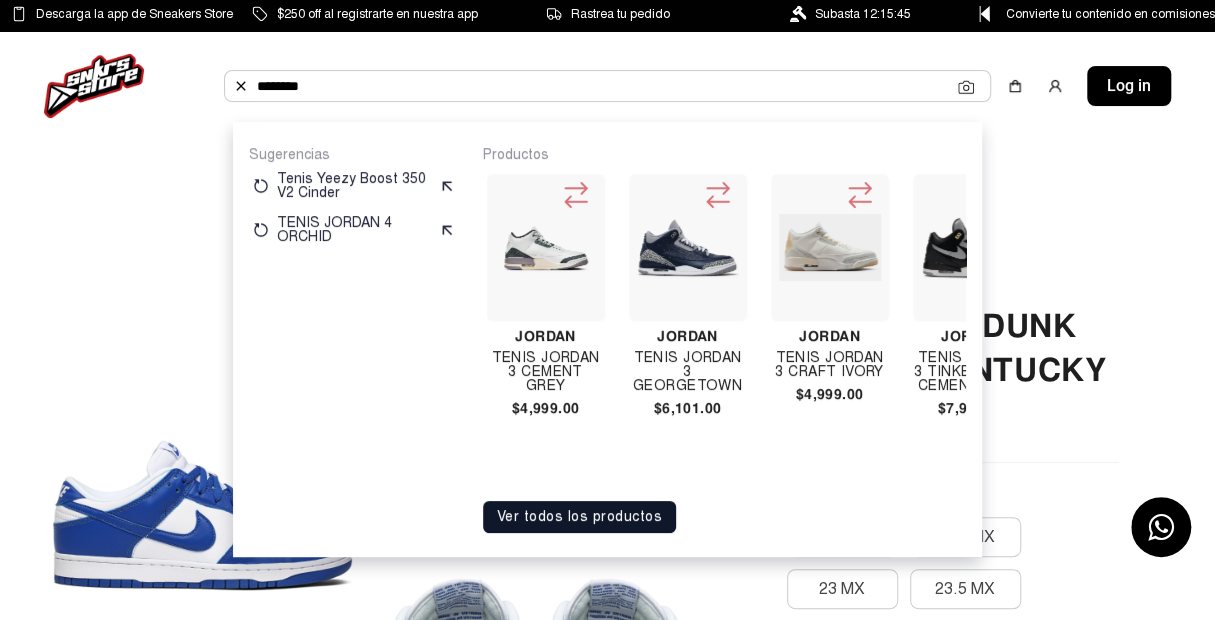 copy on "Jordan 3 Georgetown  $6,101.00" 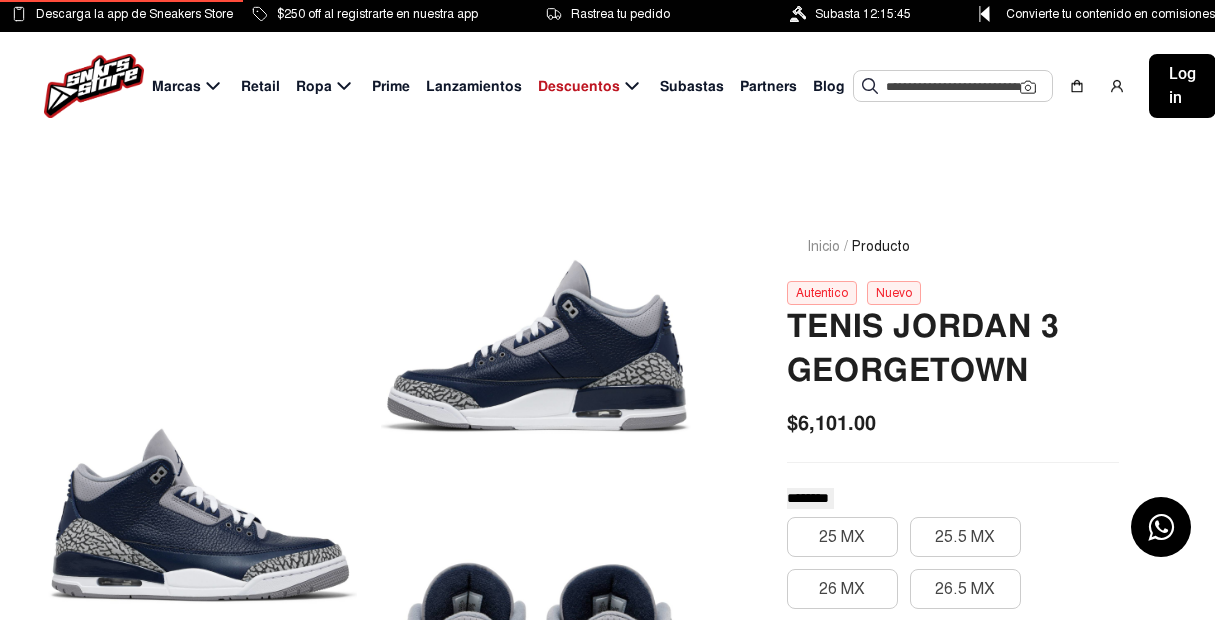 scroll, scrollTop: 0, scrollLeft: 0, axis: both 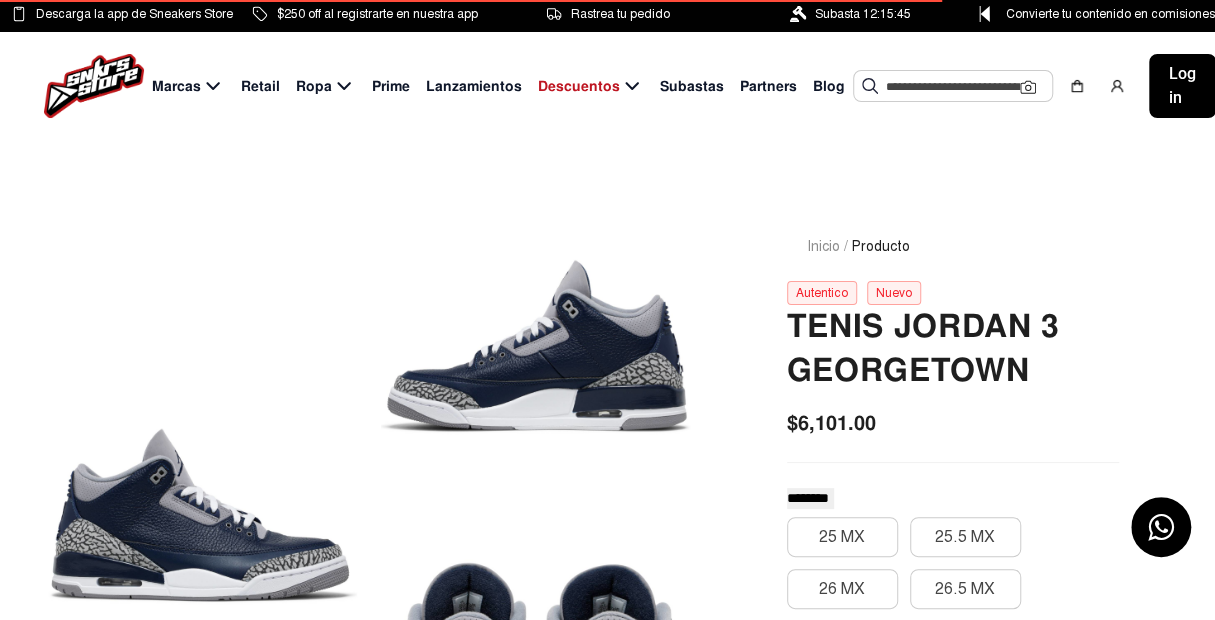 click 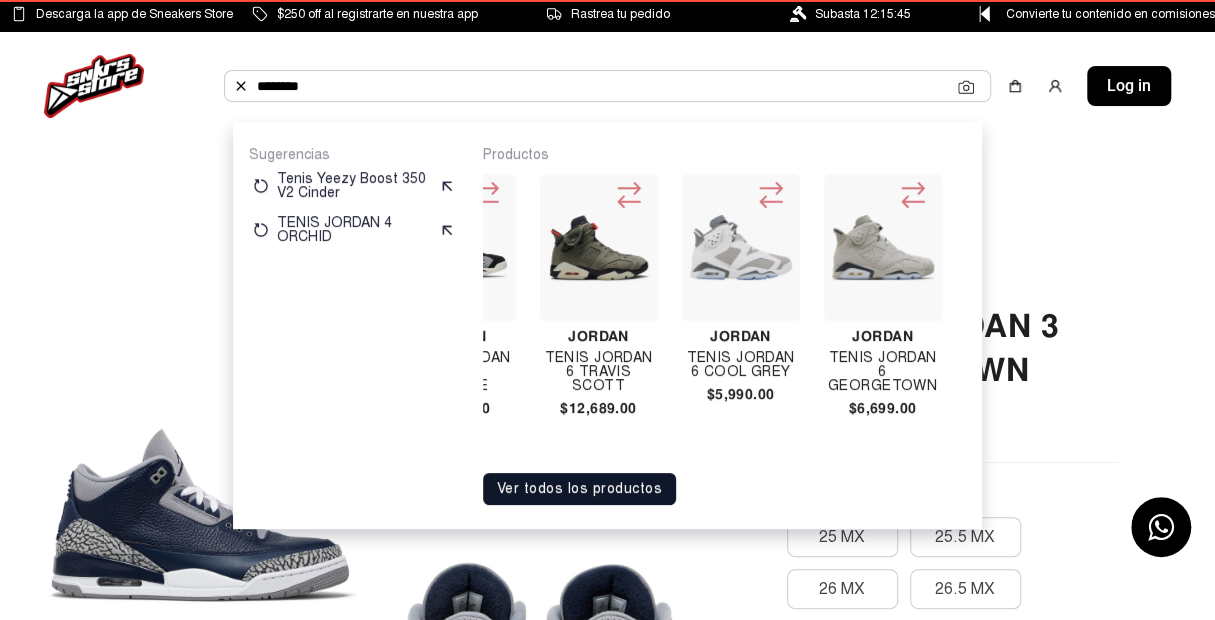 scroll, scrollTop: 0, scrollLeft: 666, axis: horizontal 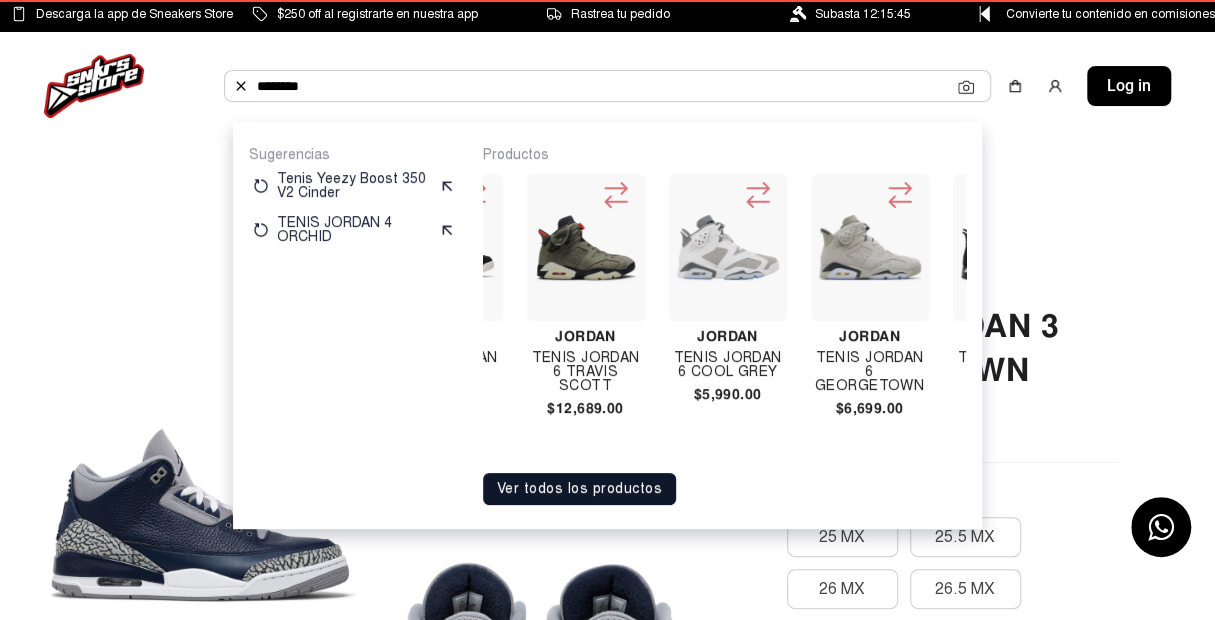 type on "********" 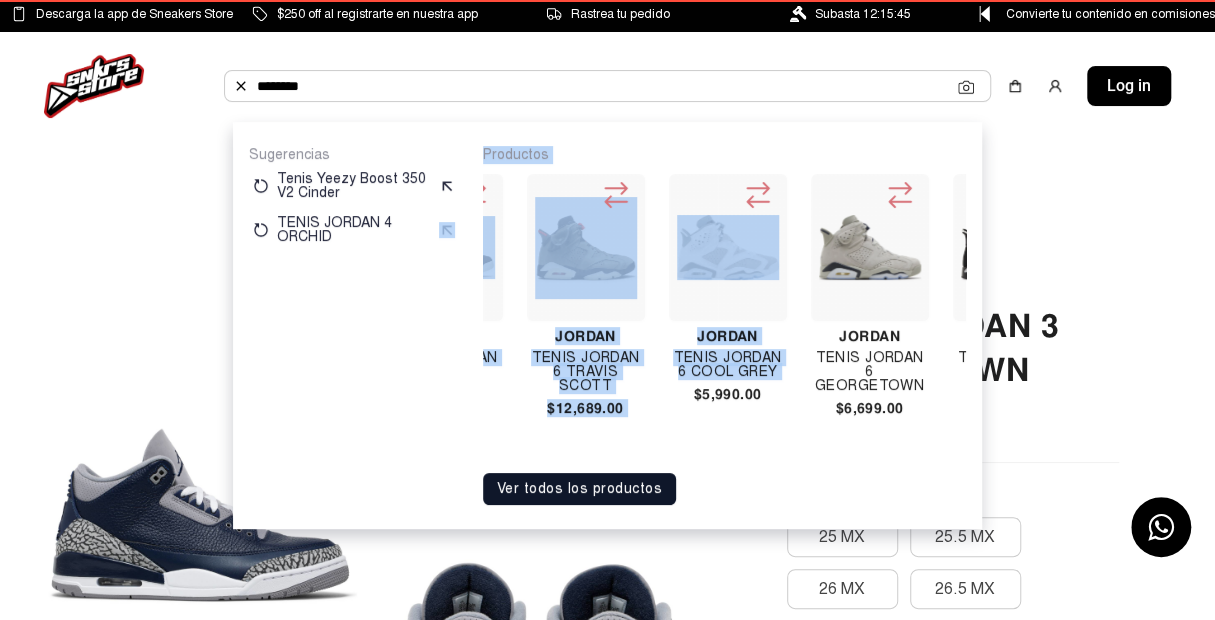 scroll, scrollTop: 0, scrollLeft: 0, axis: both 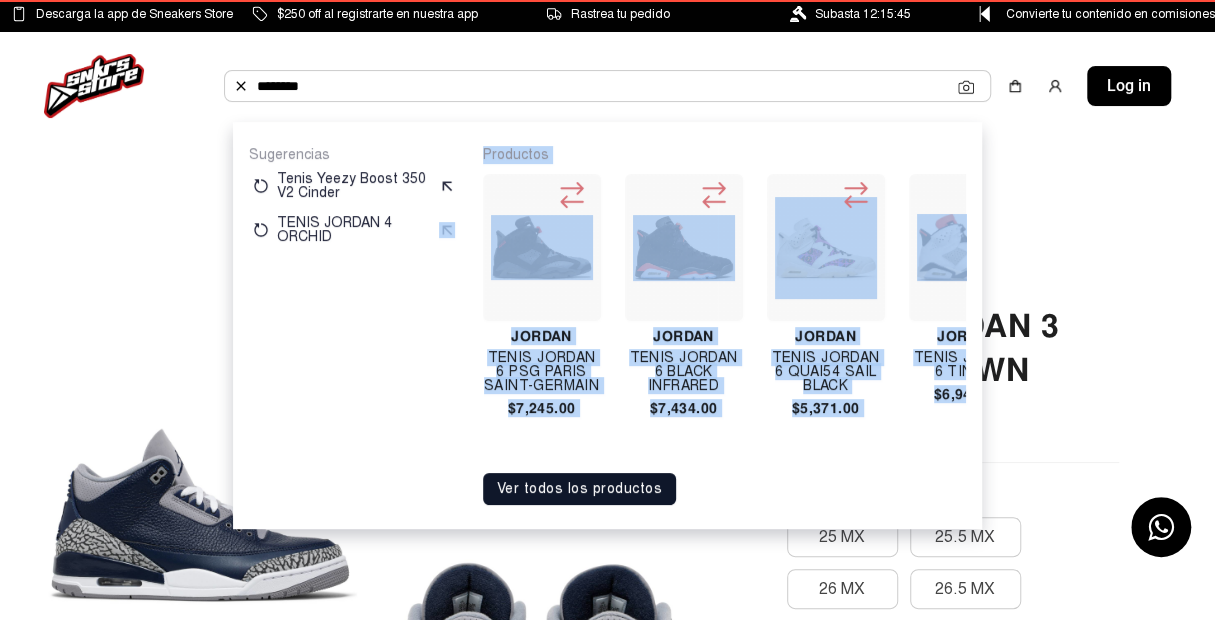 drag, startPoint x: 697, startPoint y: 391, endPoint x: 335, endPoint y: 428, distance: 363.886 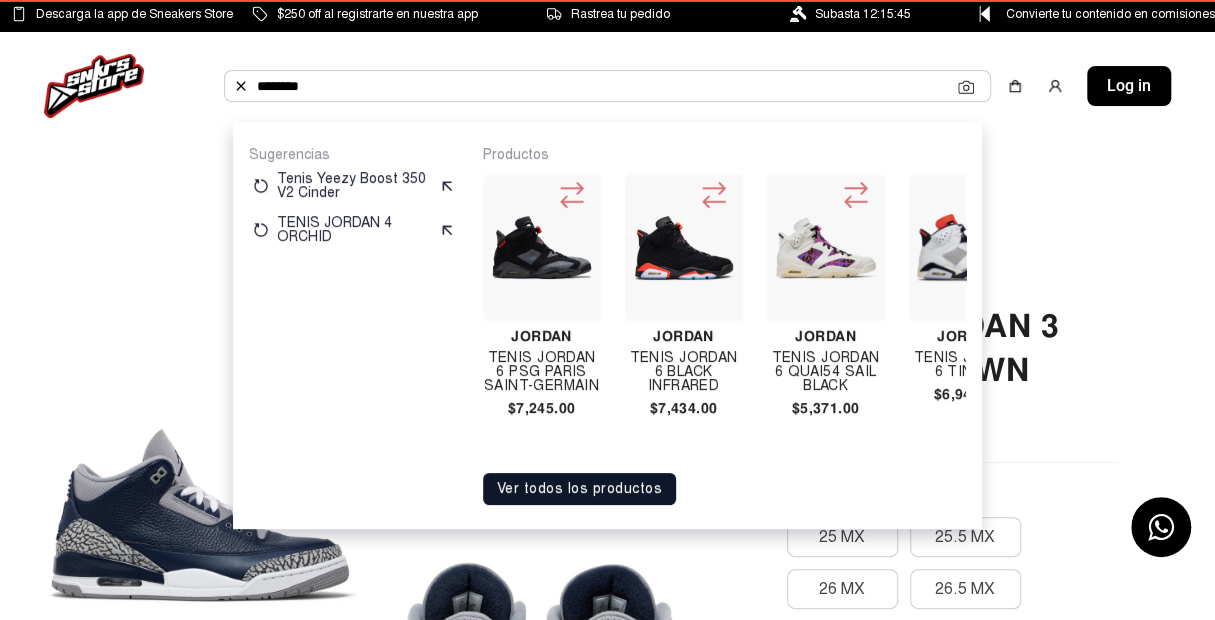 drag, startPoint x: 300, startPoint y: 437, endPoint x: 311, endPoint y: 436, distance: 11.045361 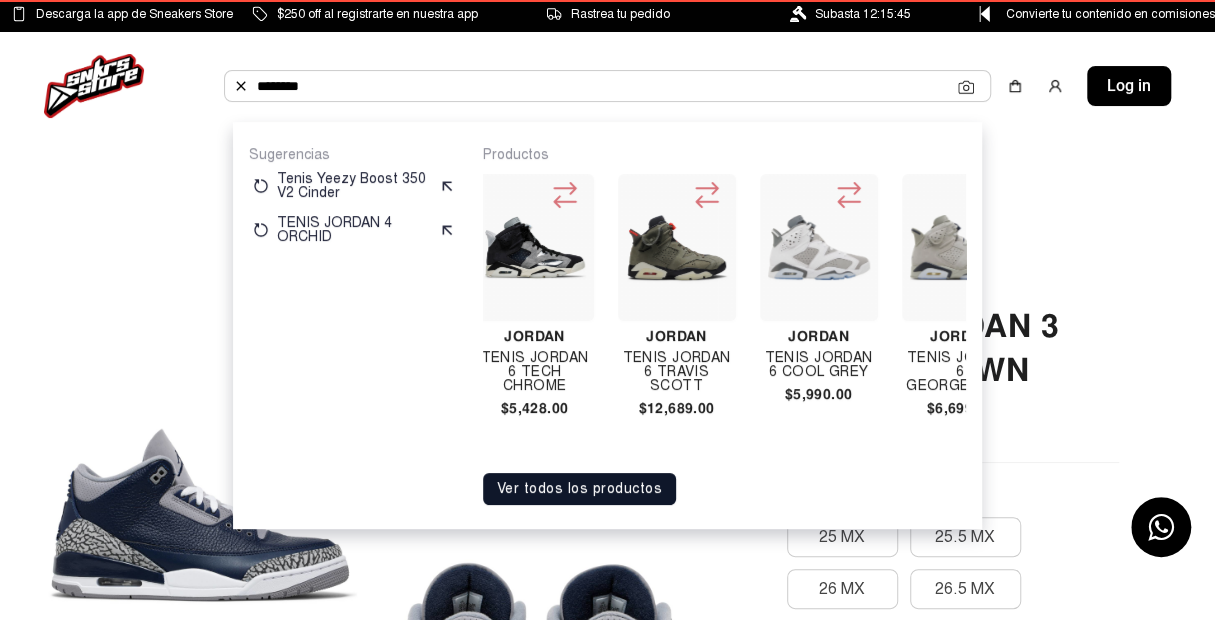 scroll, scrollTop: 0, scrollLeft: 600, axis: horizontal 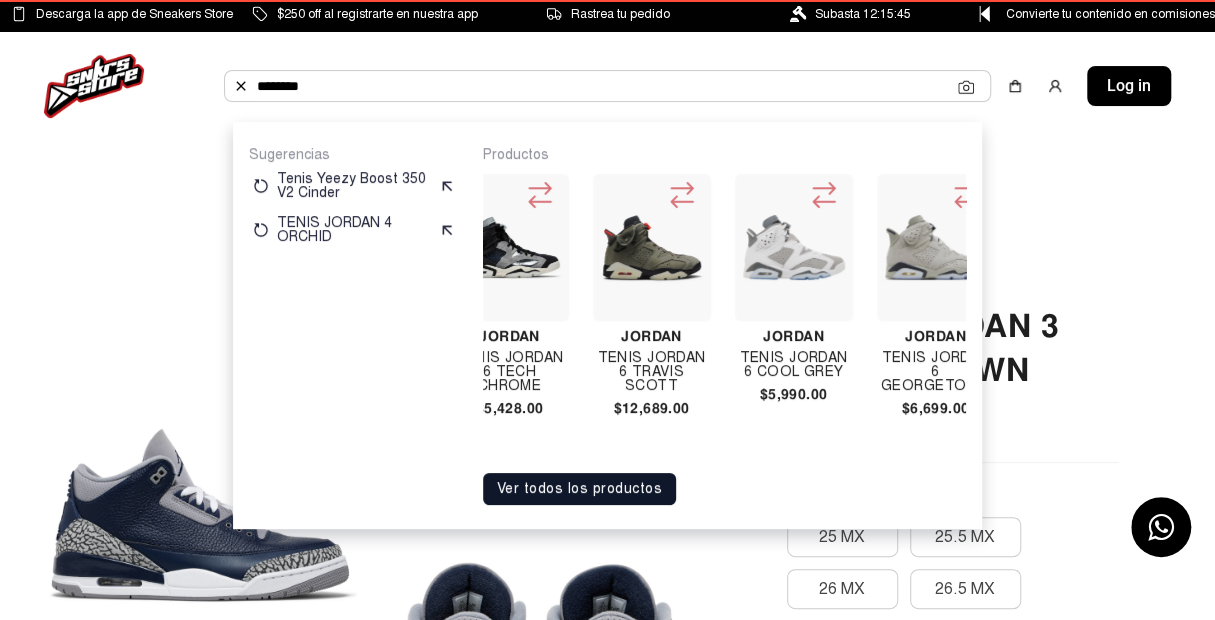 copy on "5,990.00" 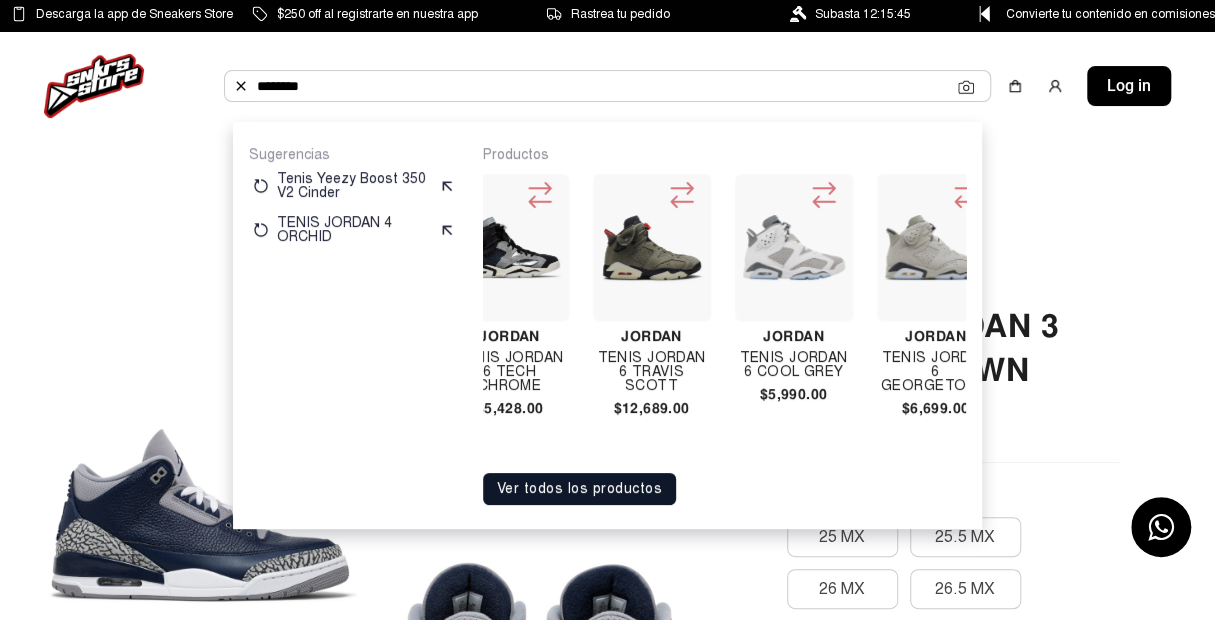 click on "********" 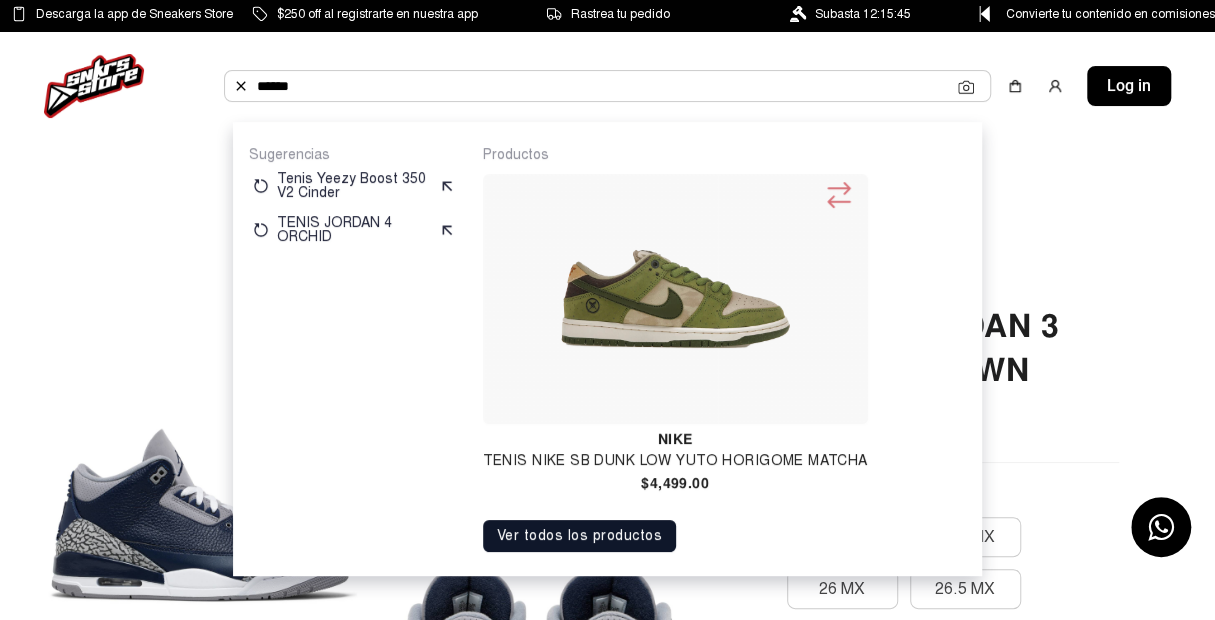 type on "******" 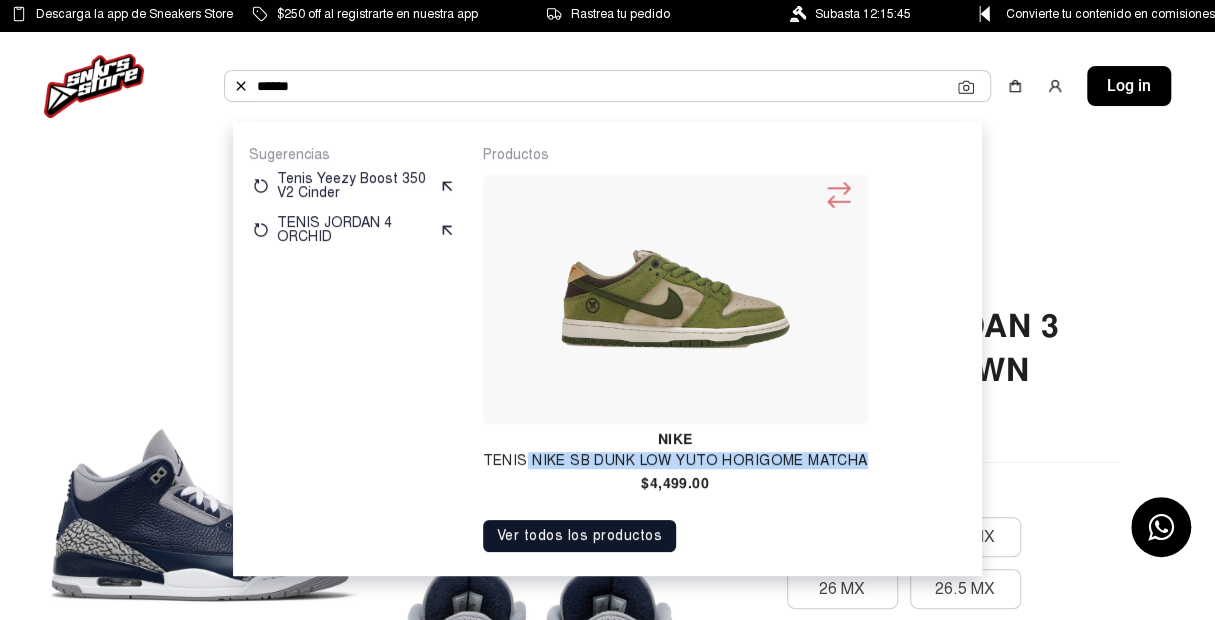 drag, startPoint x: 524, startPoint y: 456, endPoint x: 907, endPoint y: 463, distance: 383.06396 